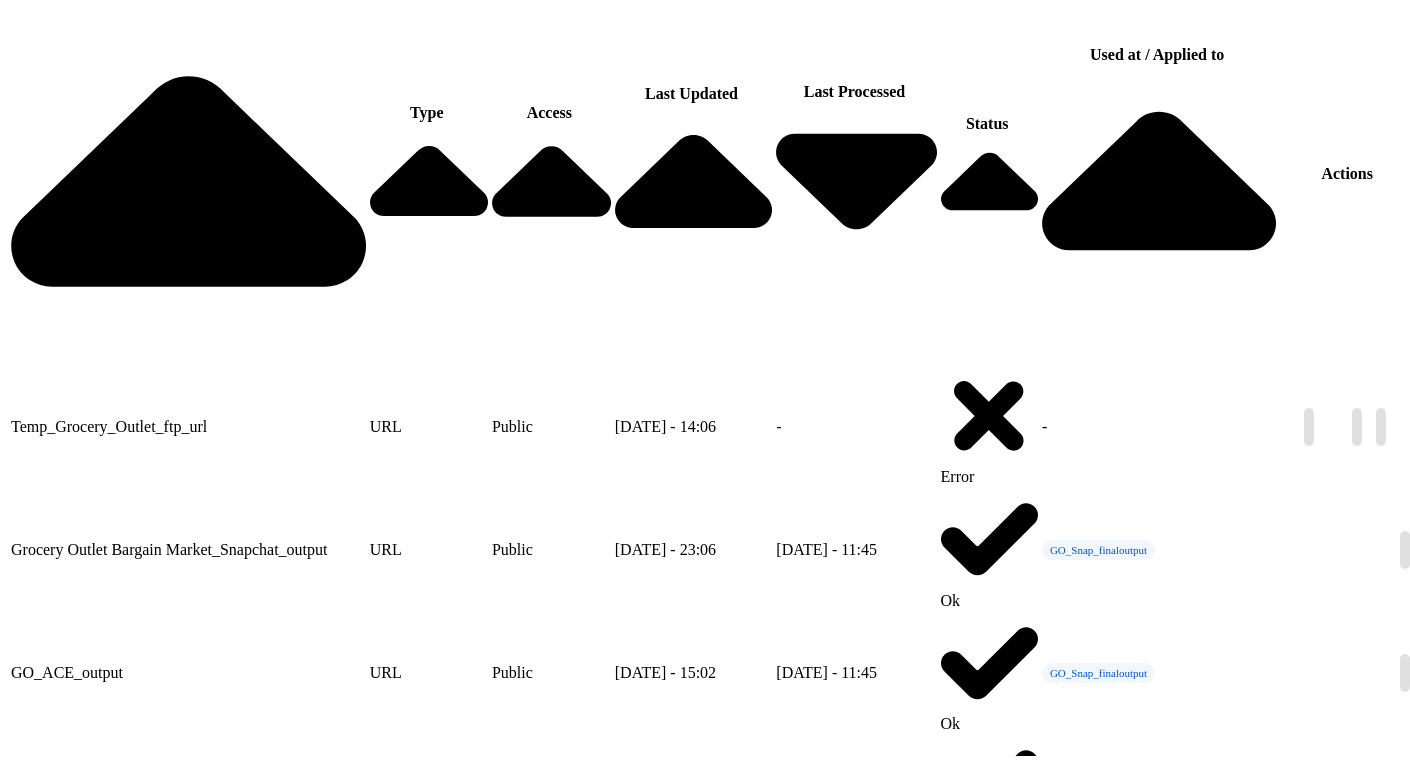 scroll, scrollTop: 272, scrollLeft: 0, axis: vertical 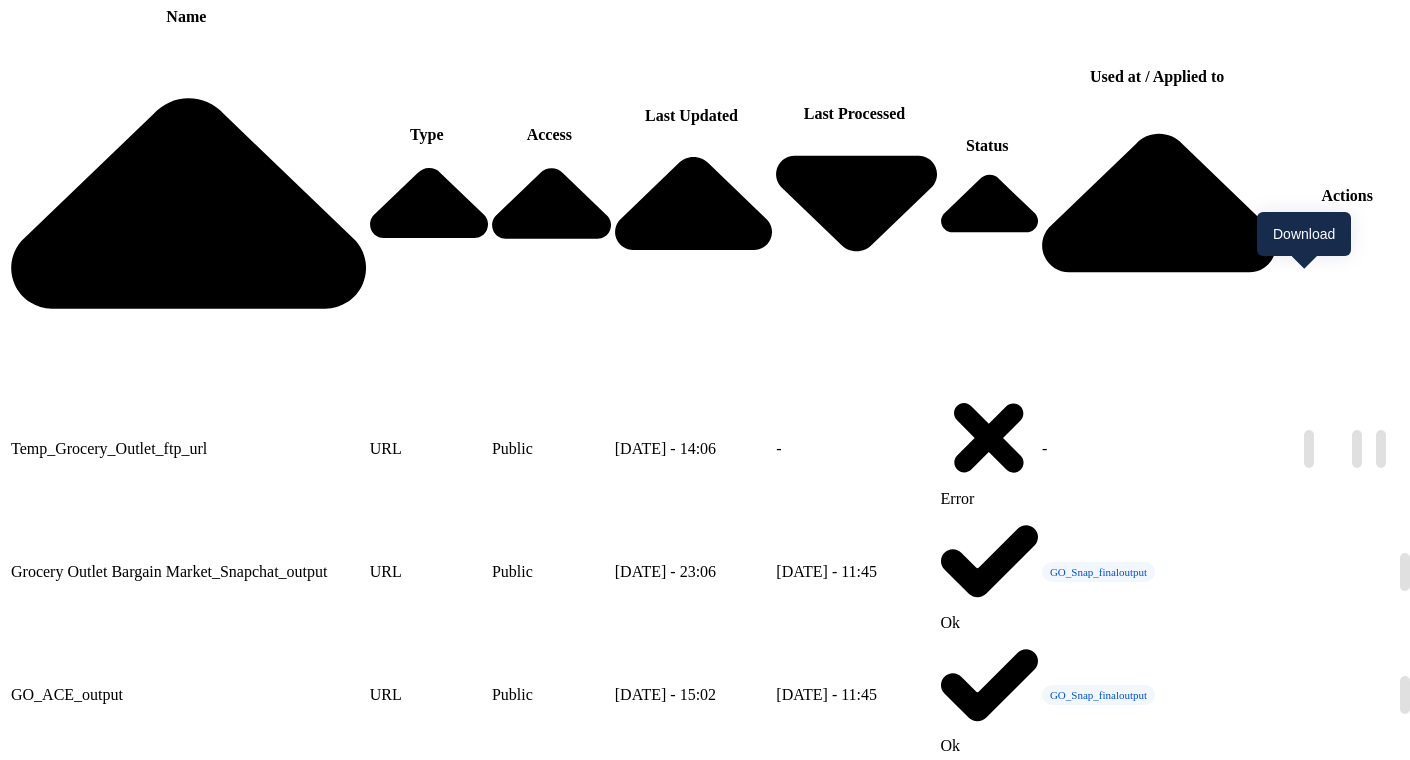 click 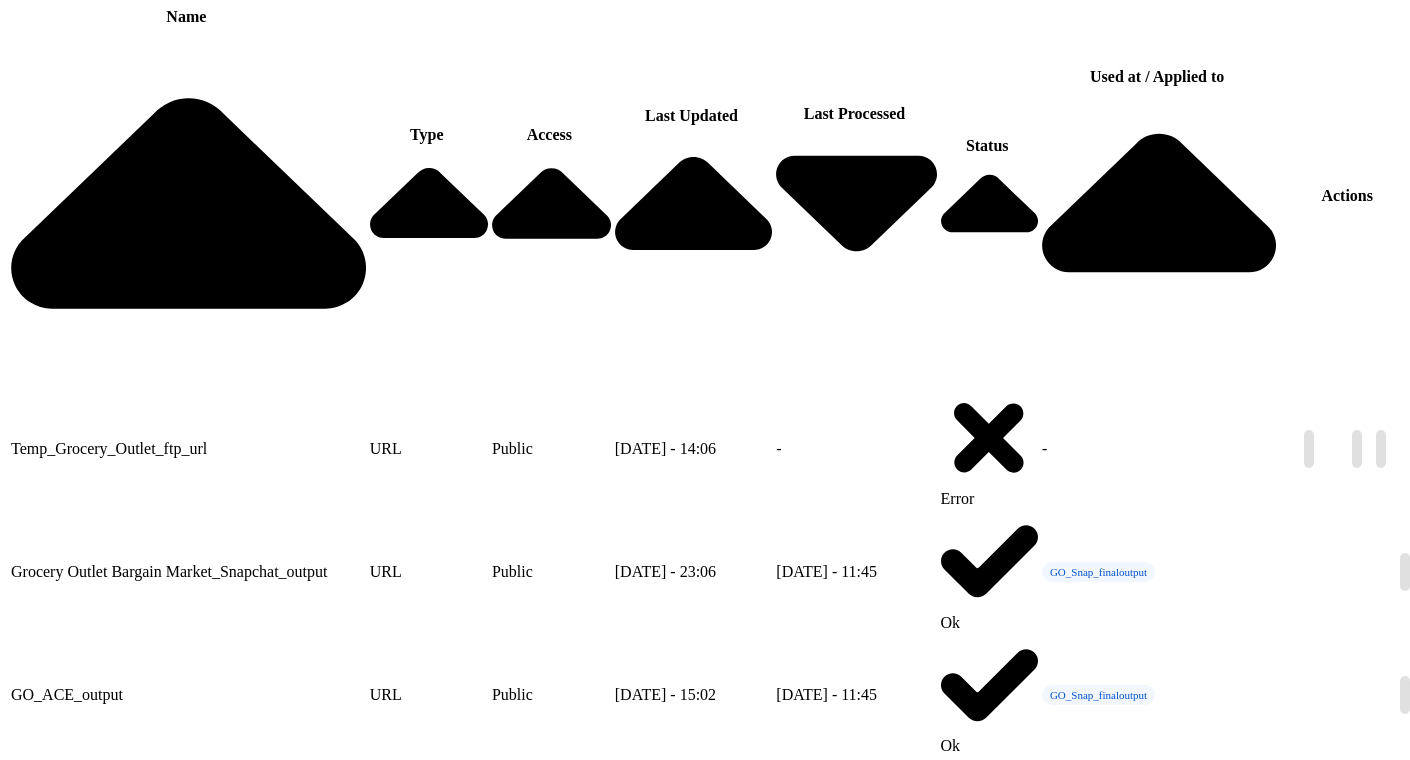 scroll, scrollTop: 0, scrollLeft: 0, axis: both 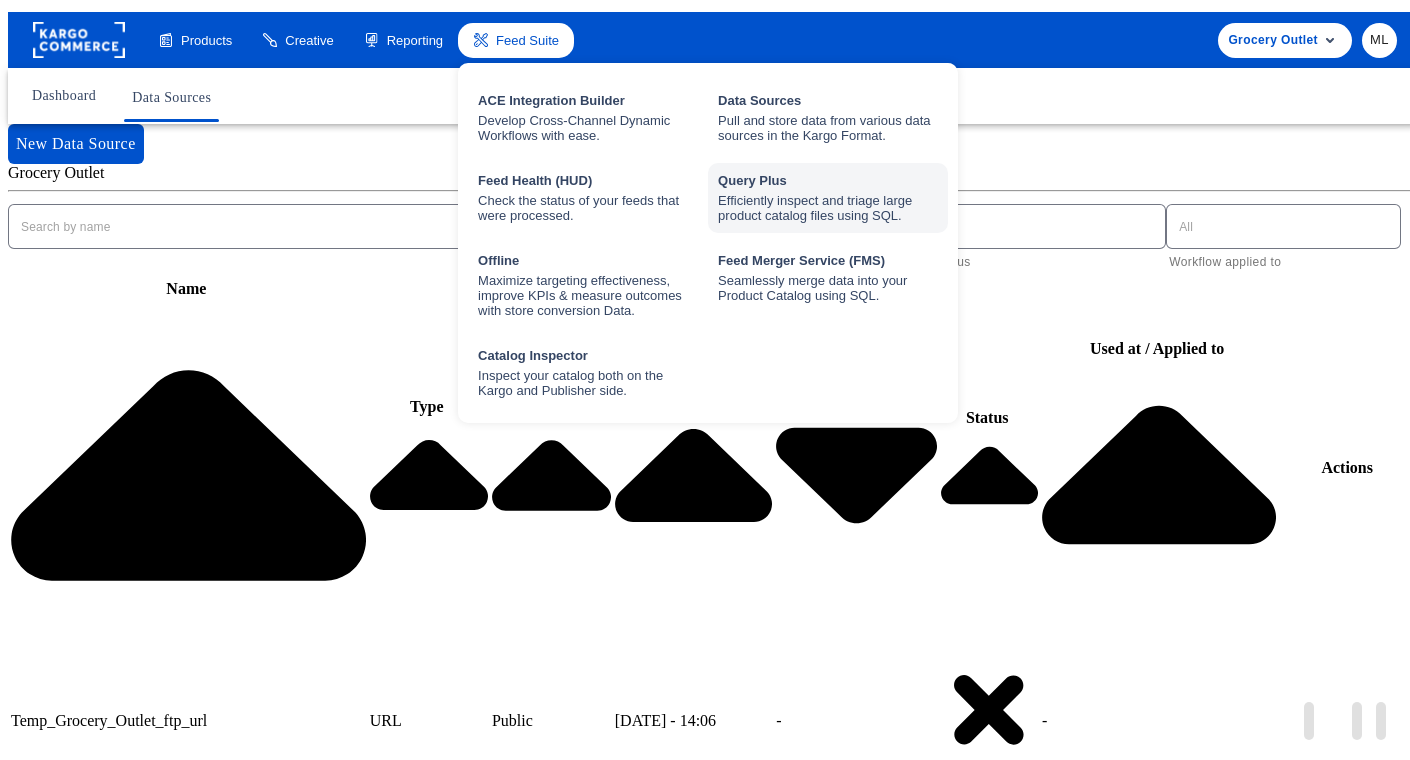 click on "Efficiently inspect and triage large product catalog files using SQL." at bounding box center [828, 204] 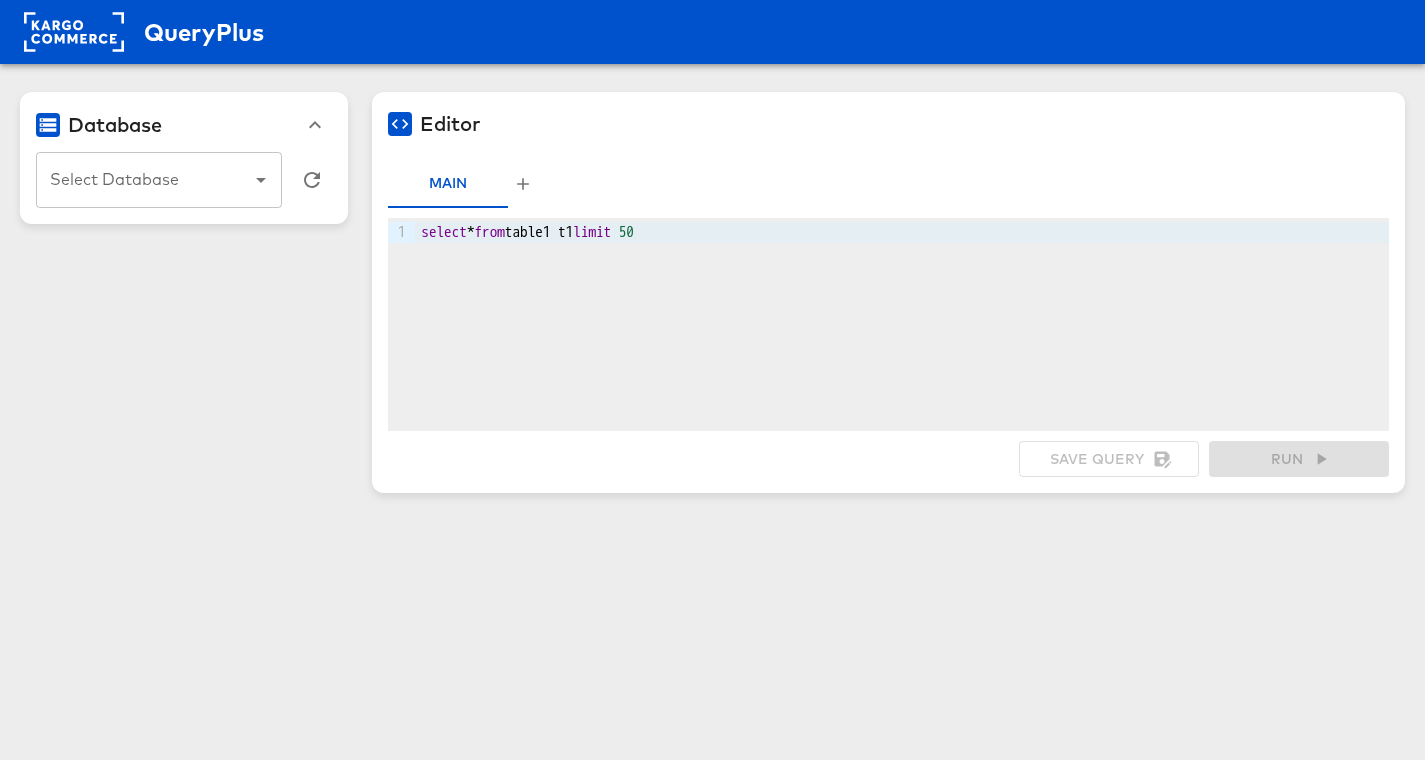 scroll, scrollTop: 0, scrollLeft: 0, axis: both 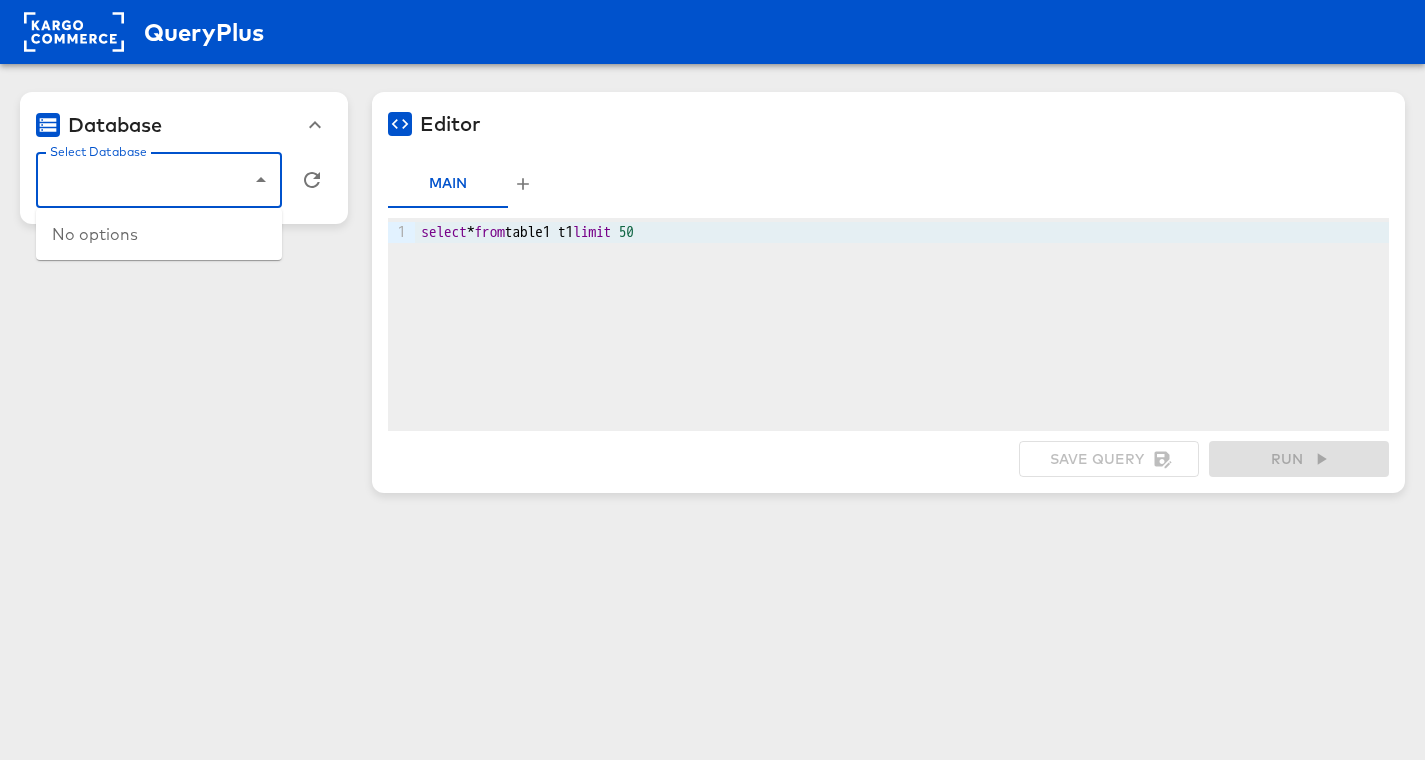 click on "Database" at bounding box center [184, 125] 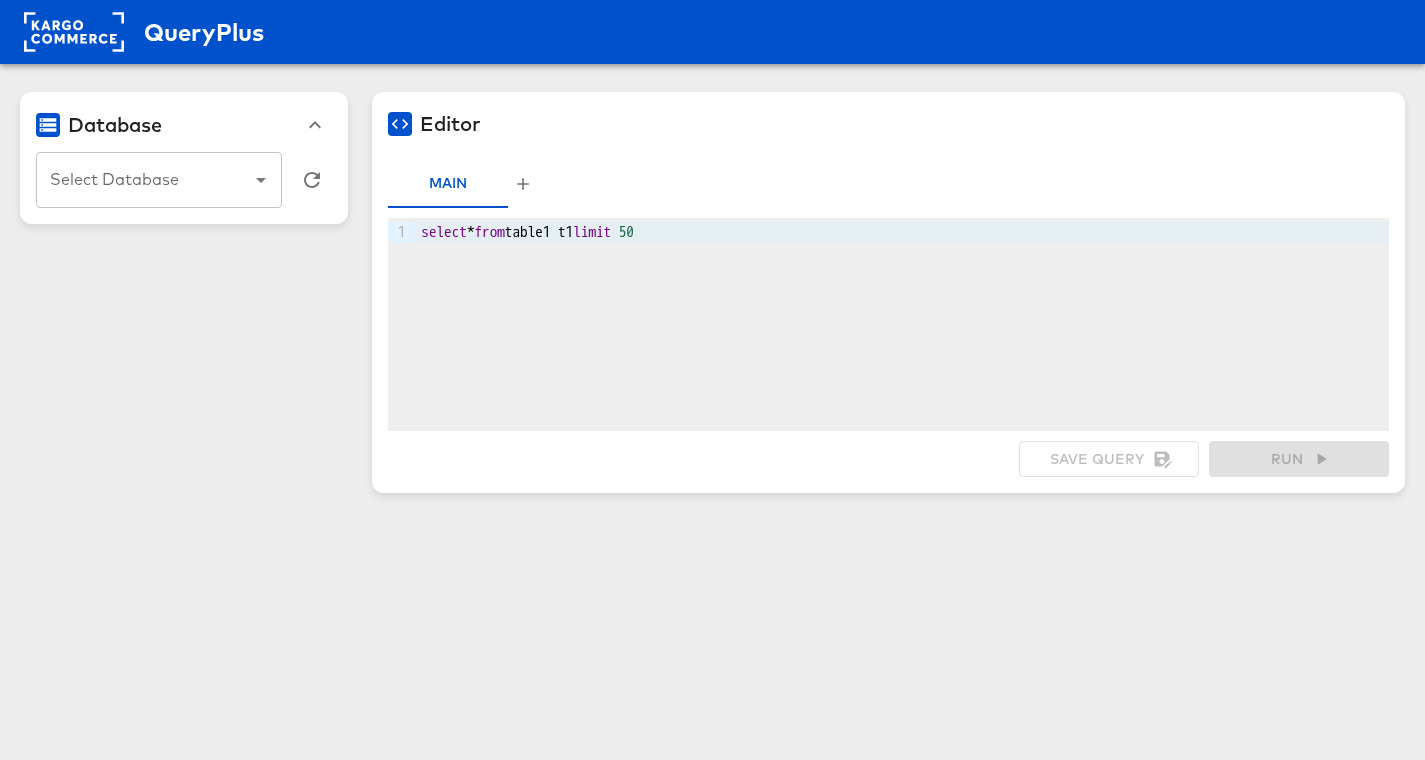 click 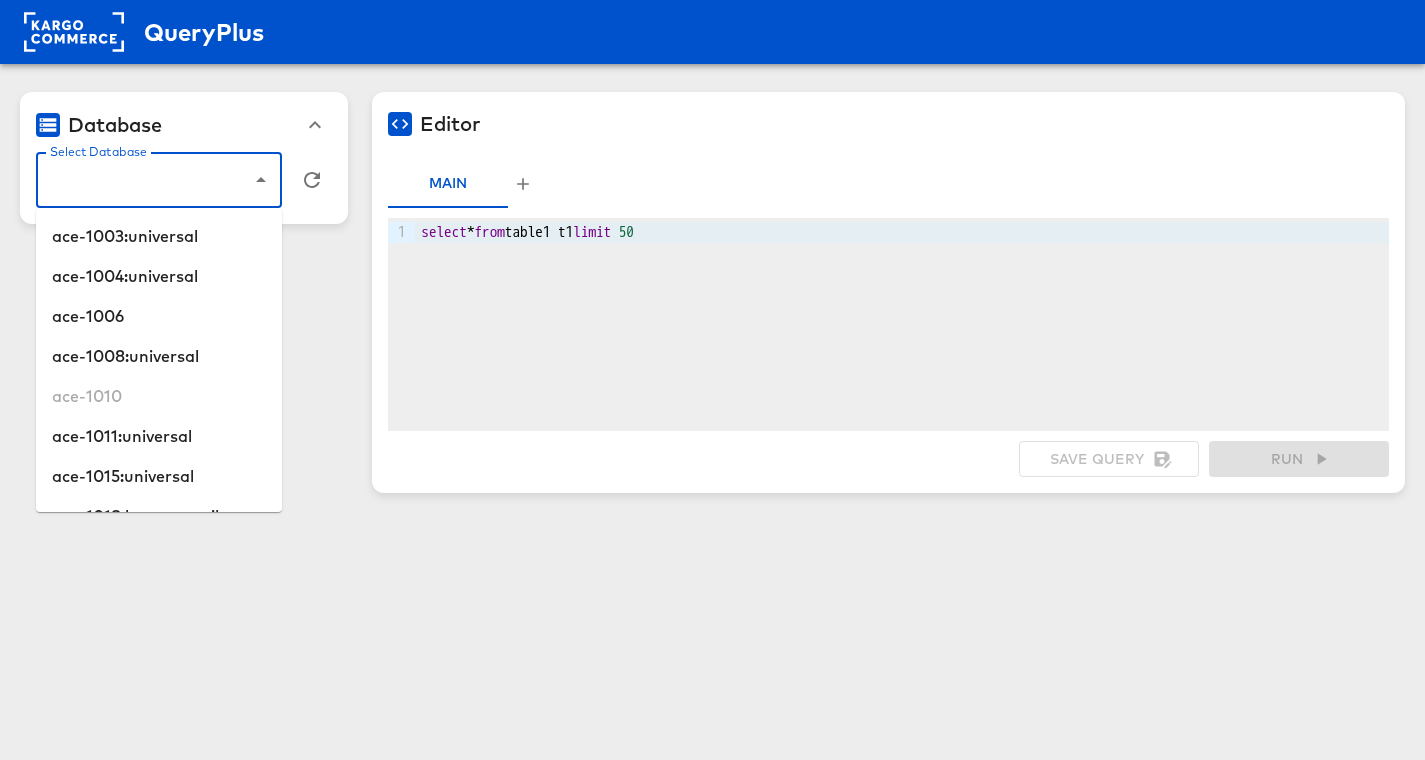 click 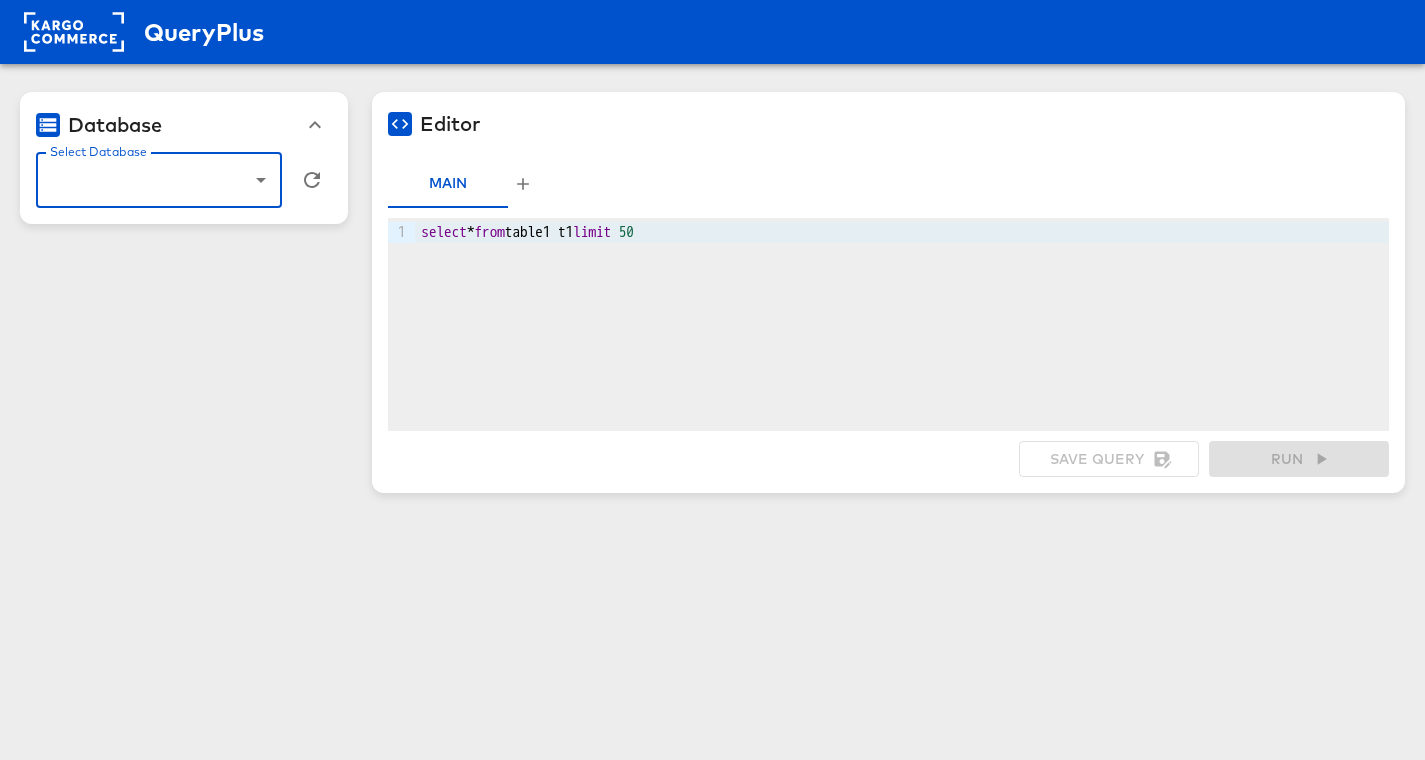 click 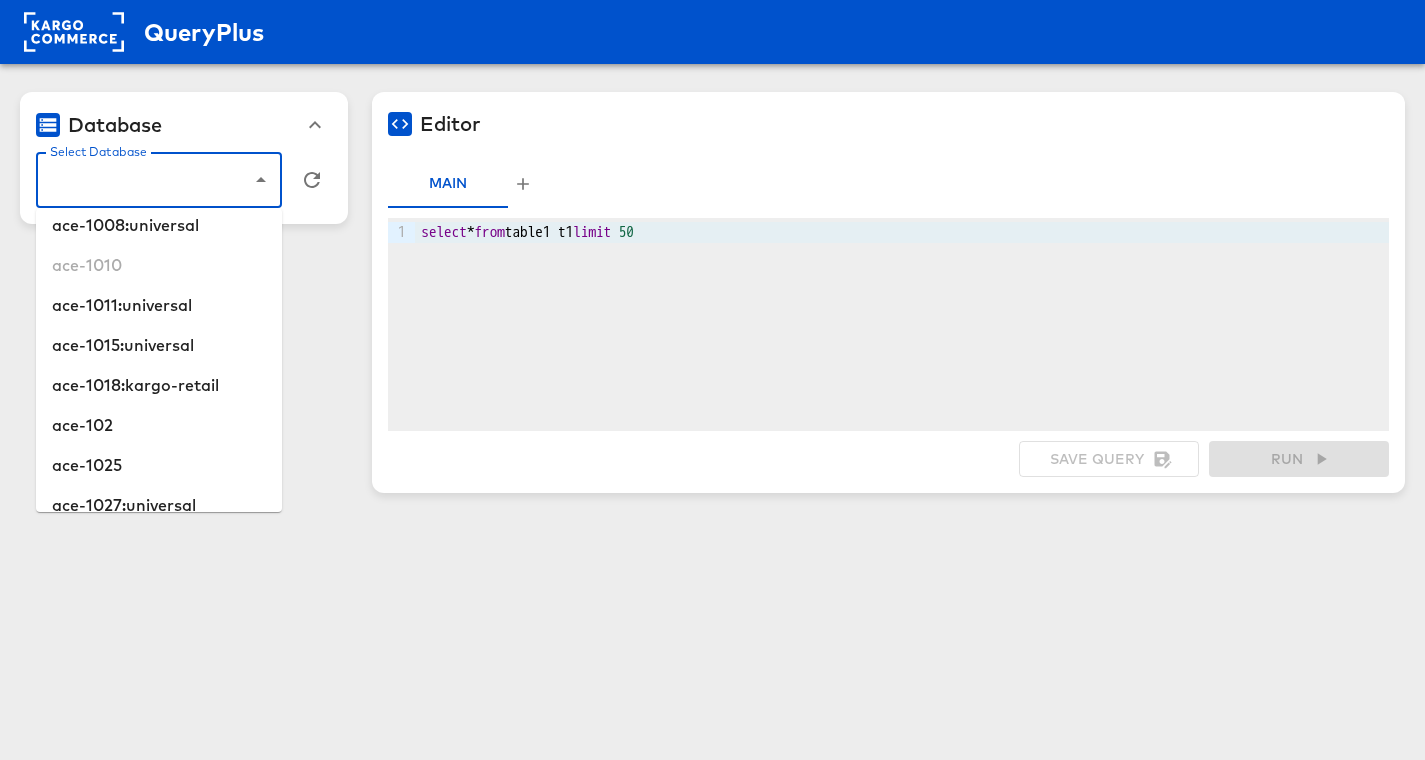 scroll, scrollTop: 496, scrollLeft: 0, axis: vertical 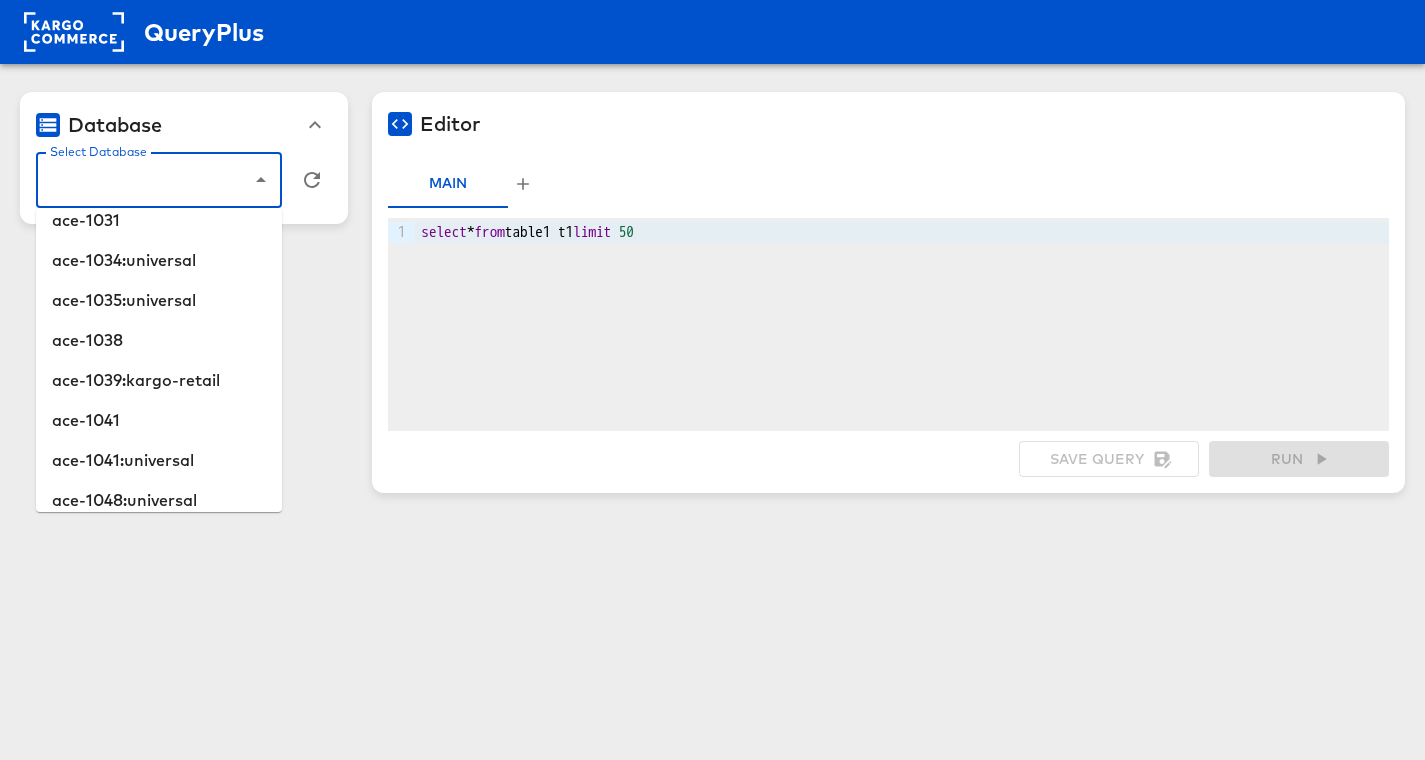 click on "Select Database" at bounding box center [144, 180] 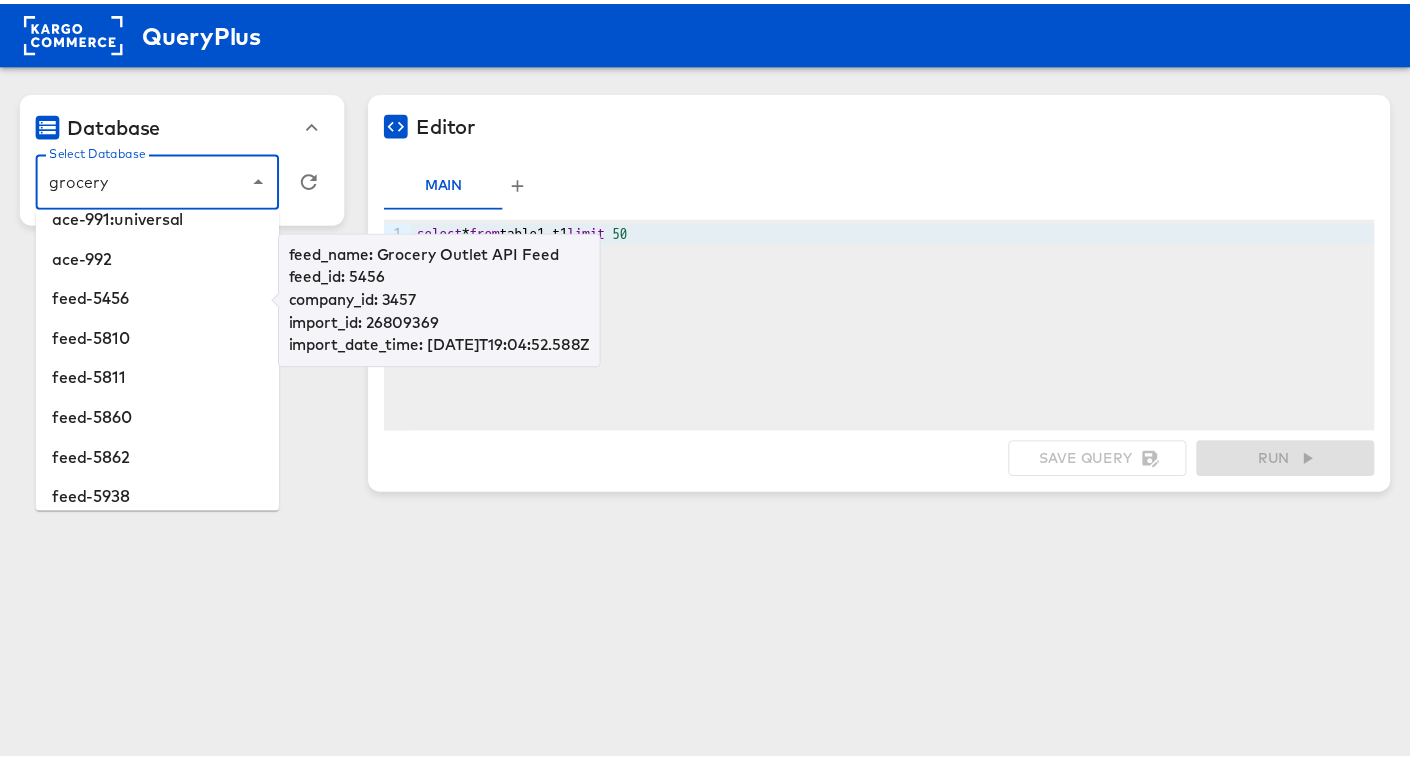 scroll, scrollTop: 539, scrollLeft: 0, axis: vertical 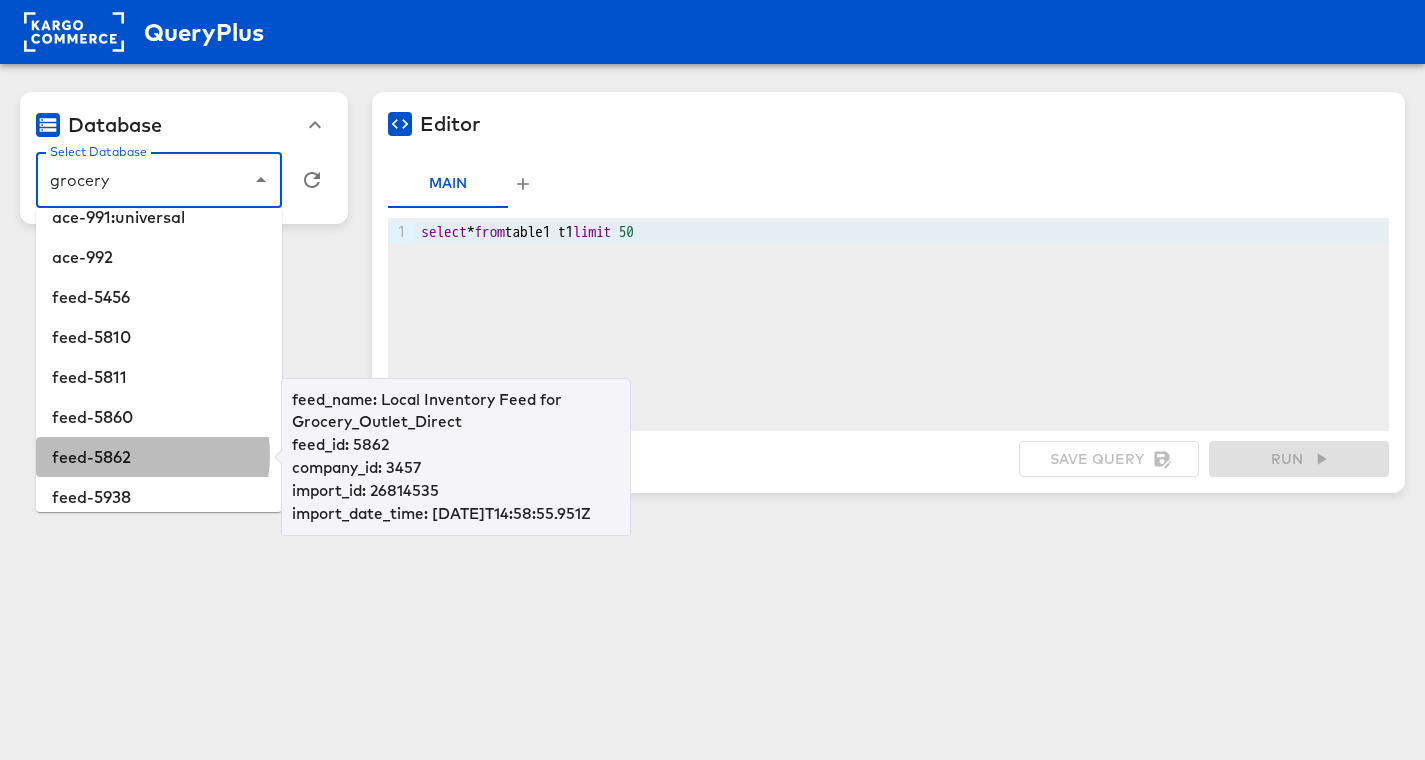 click on "feed-5862" at bounding box center (159, 457) 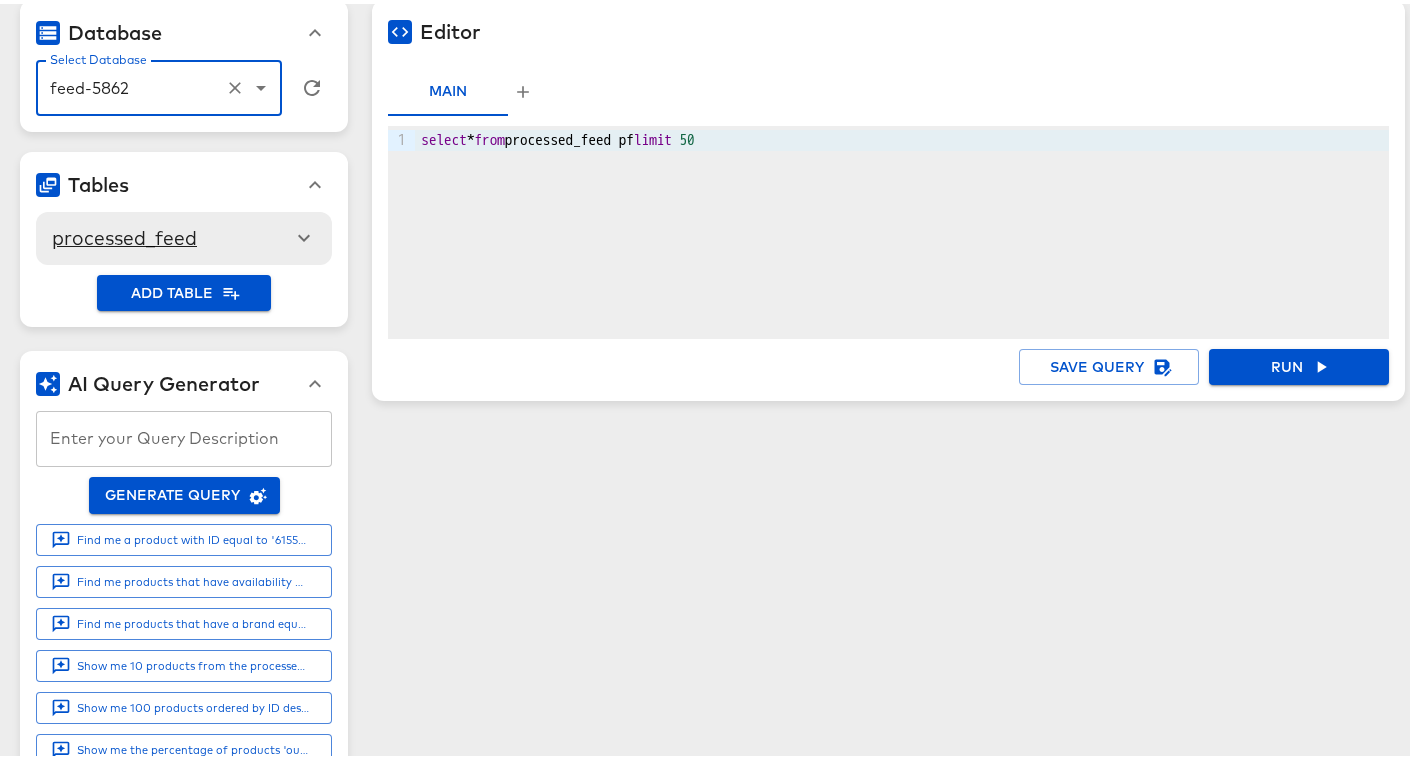 scroll, scrollTop: 95, scrollLeft: 0, axis: vertical 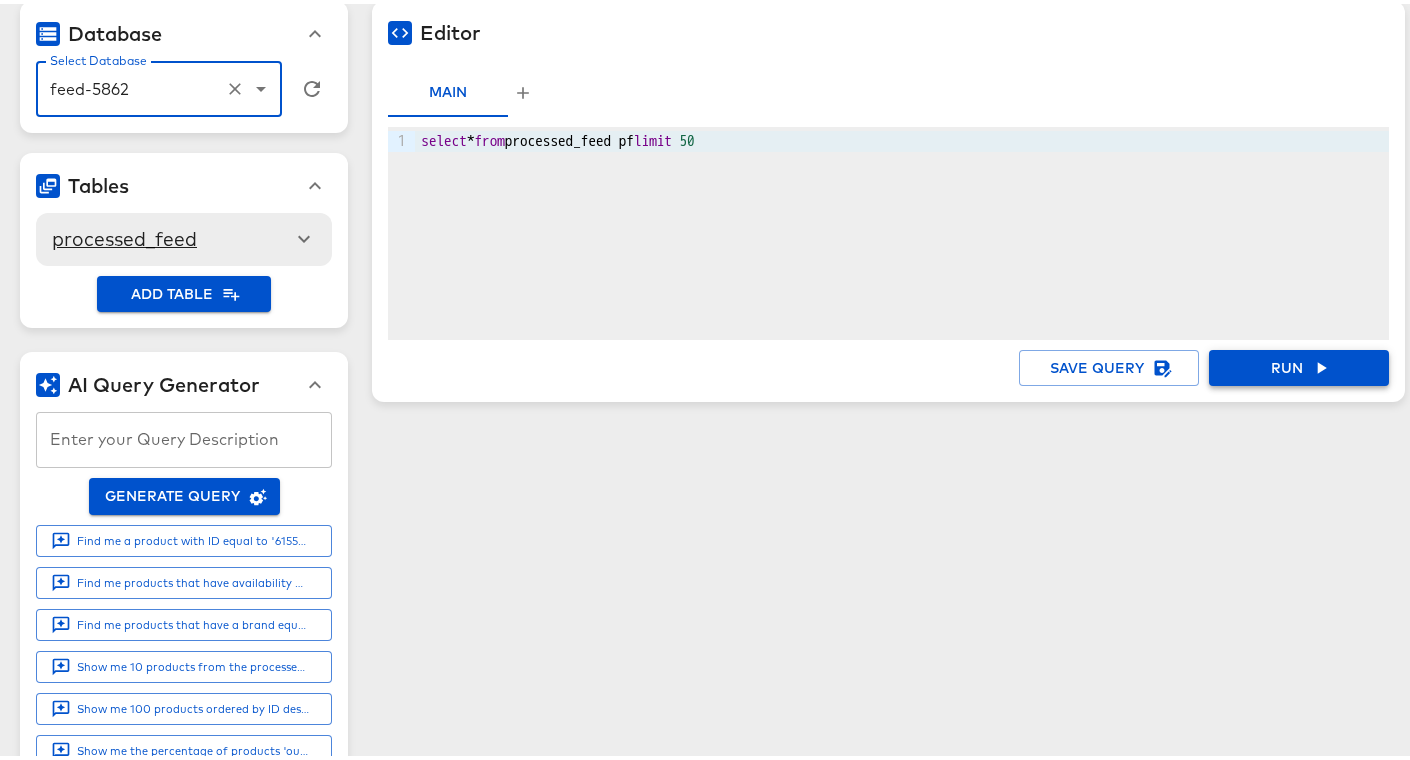 click on "Run" at bounding box center (1299, 364) 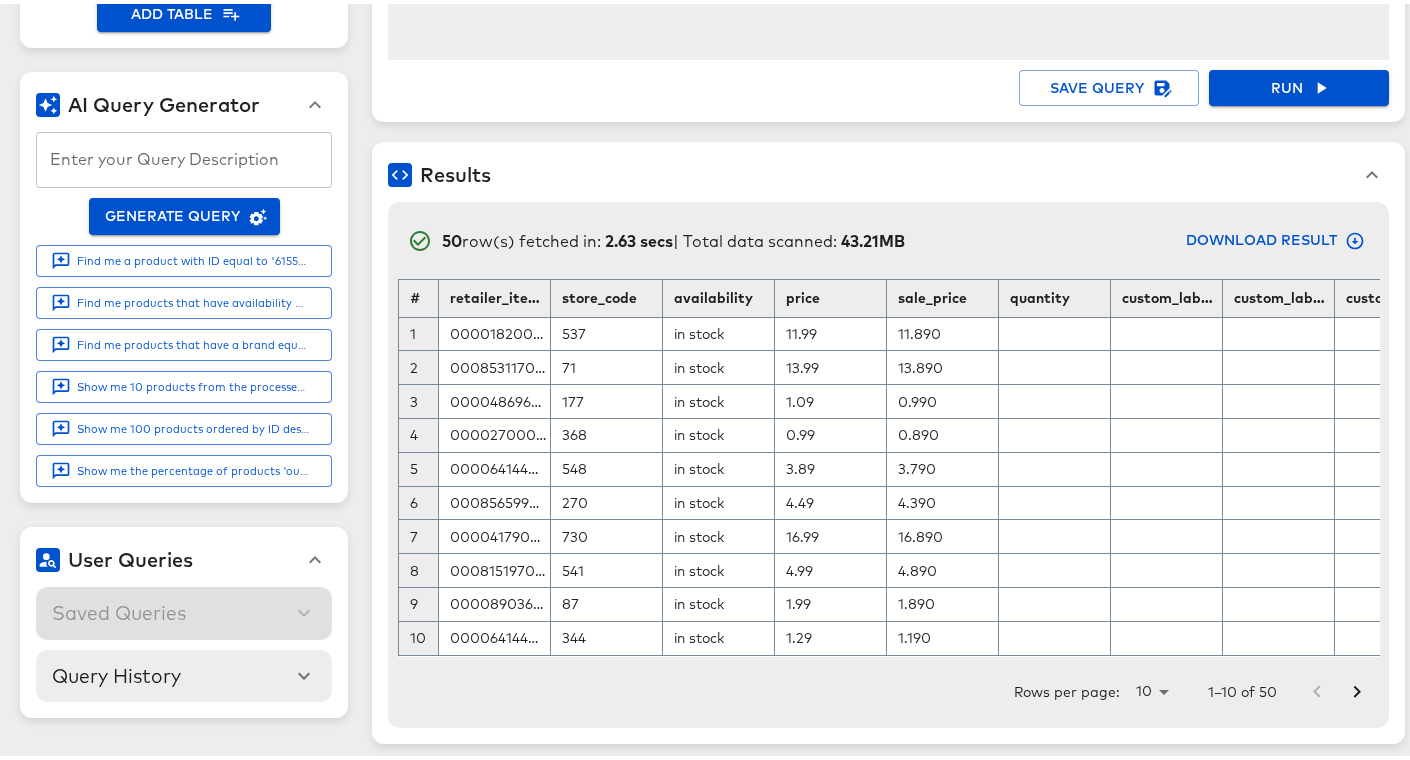 scroll, scrollTop: 382, scrollLeft: 0, axis: vertical 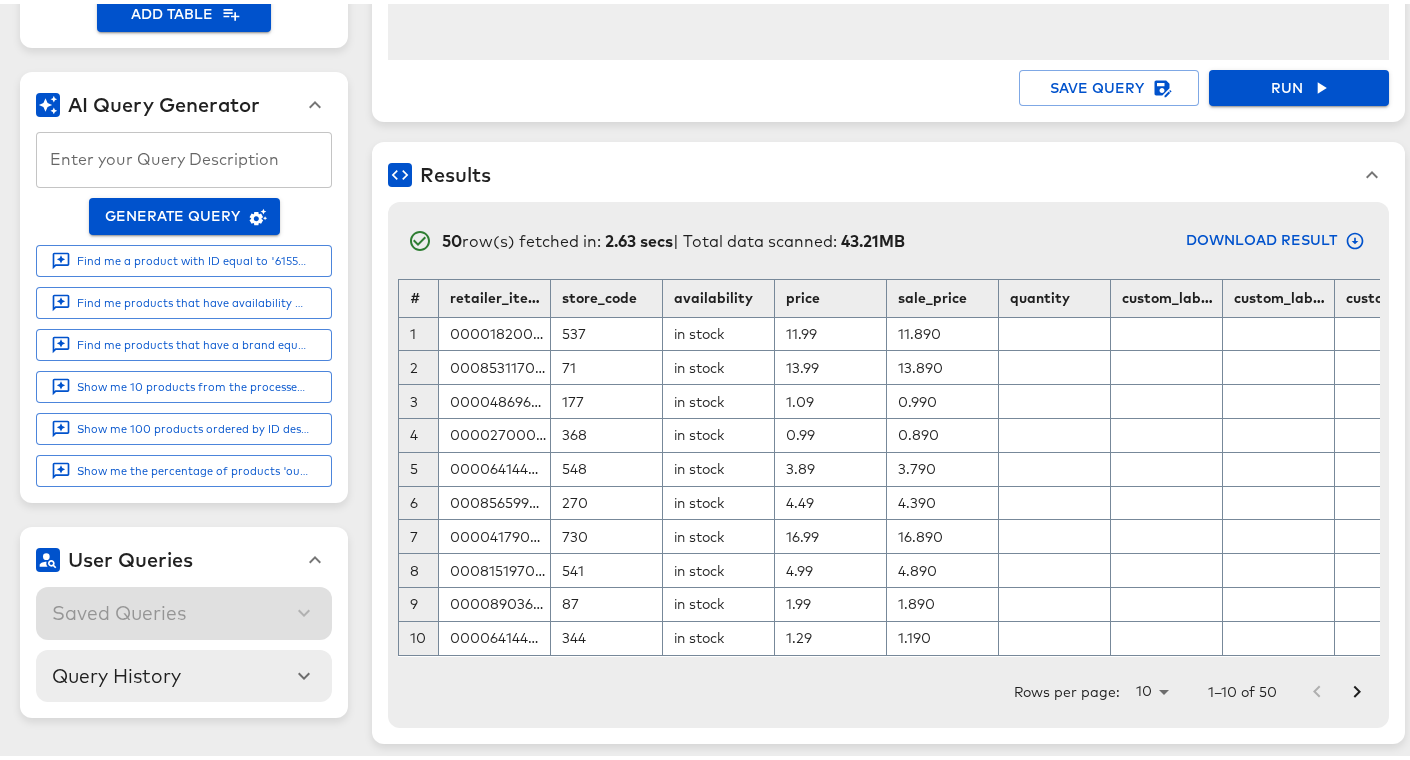 click on "537" at bounding box center [607, 330] 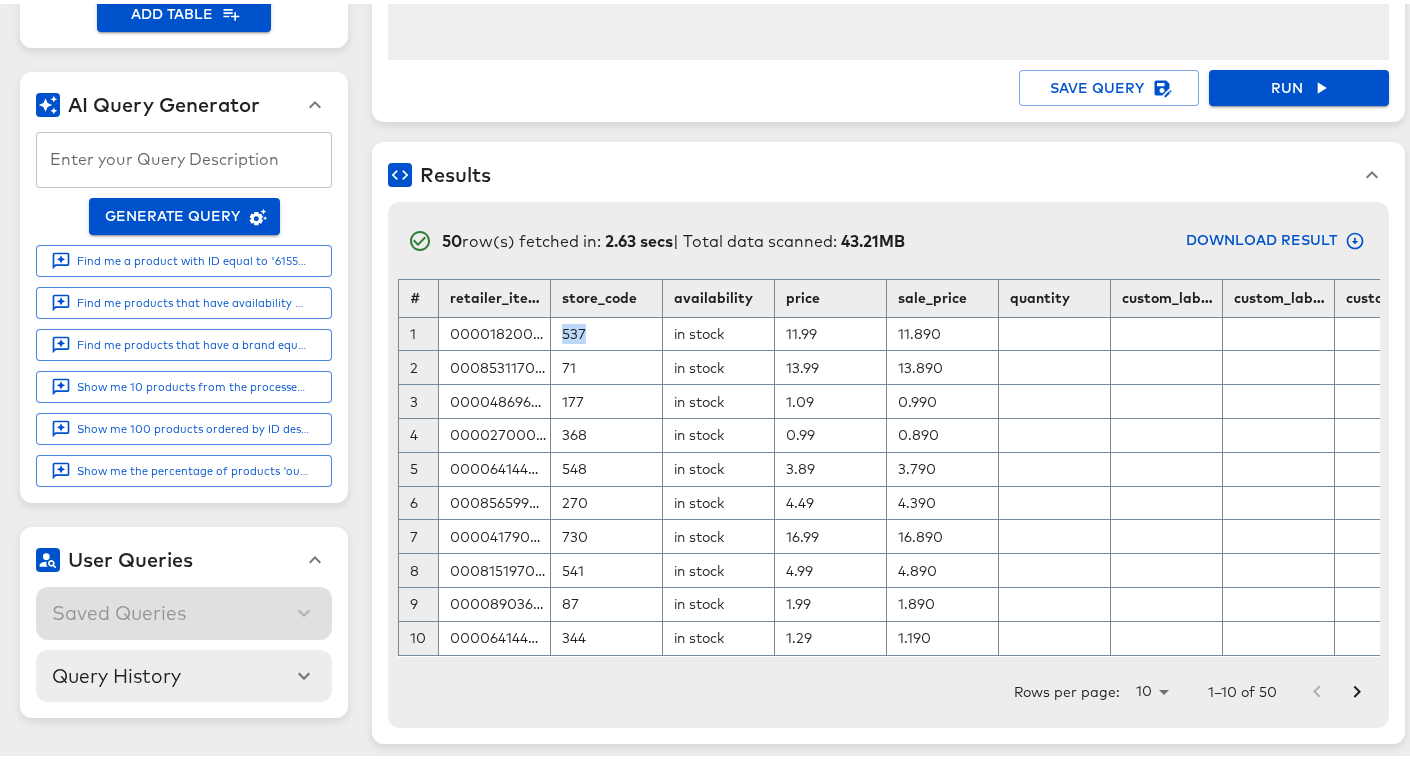 click on "537" at bounding box center (607, 330) 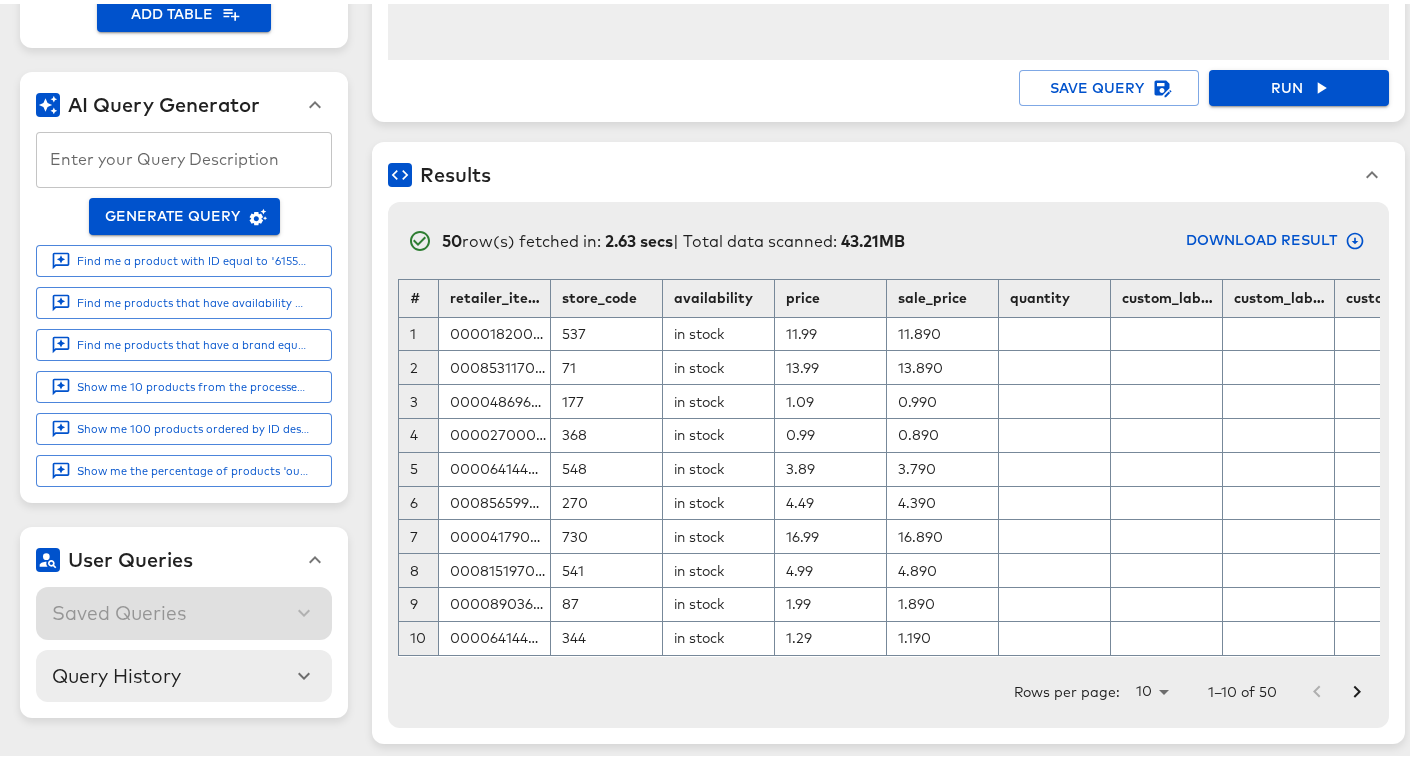 click on "177" at bounding box center (607, 398) 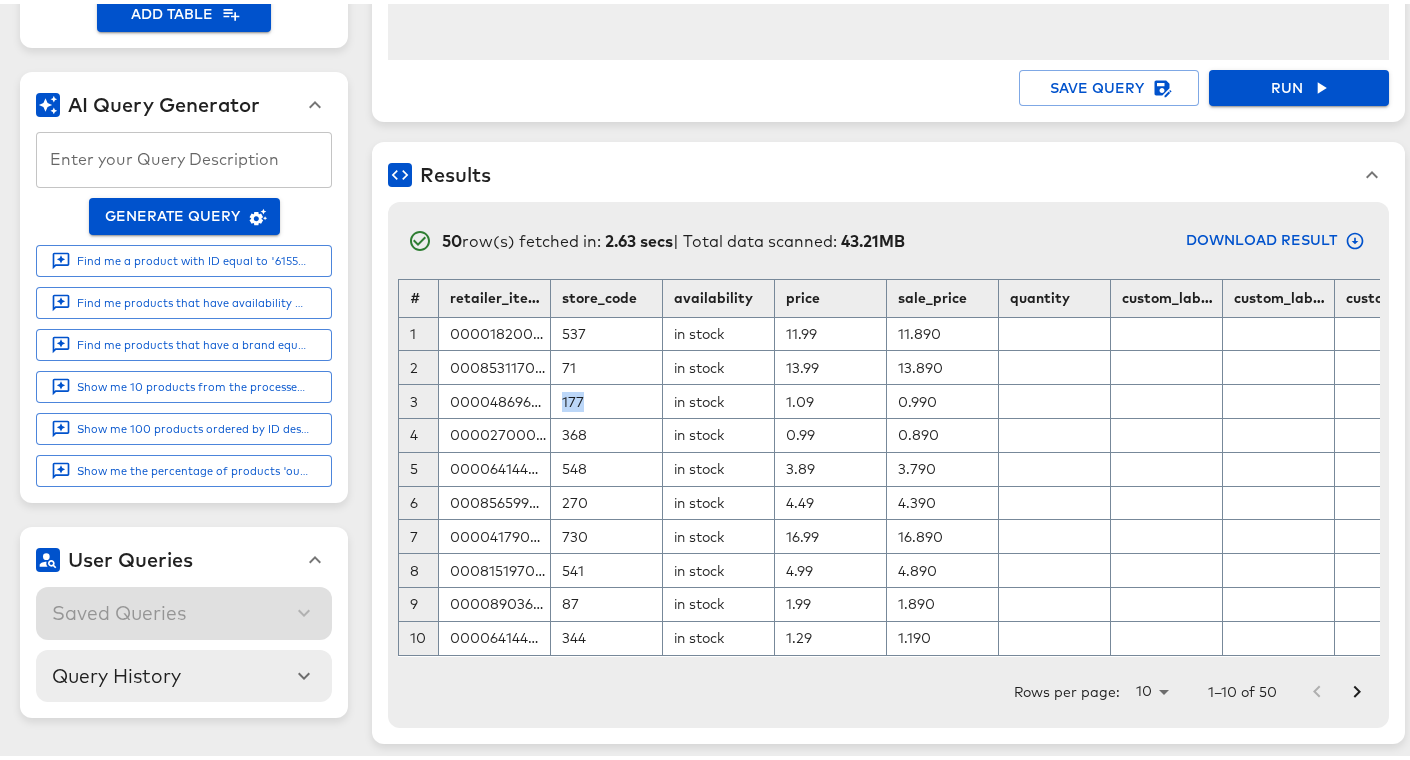 click on "177" at bounding box center [607, 398] 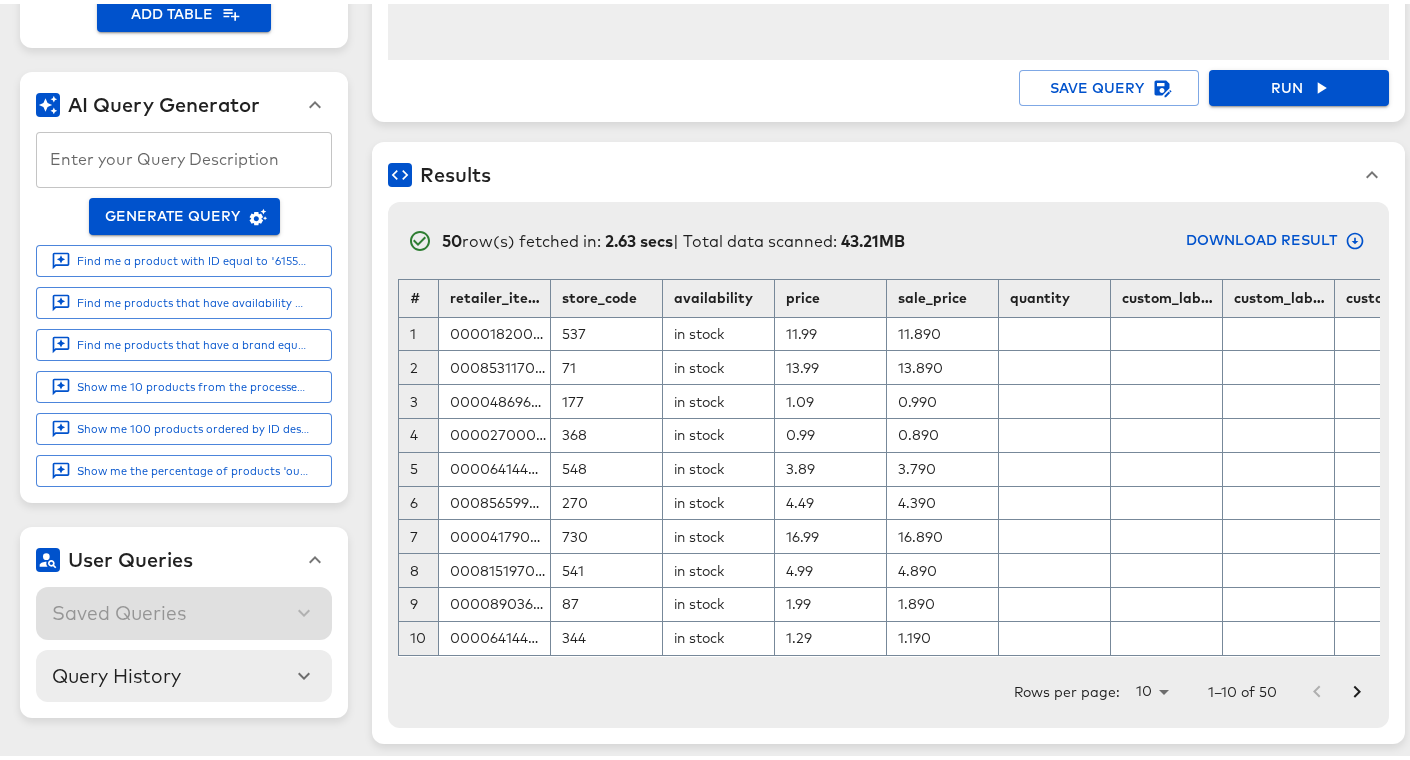 click on "270" at bounding box center (607, 499) 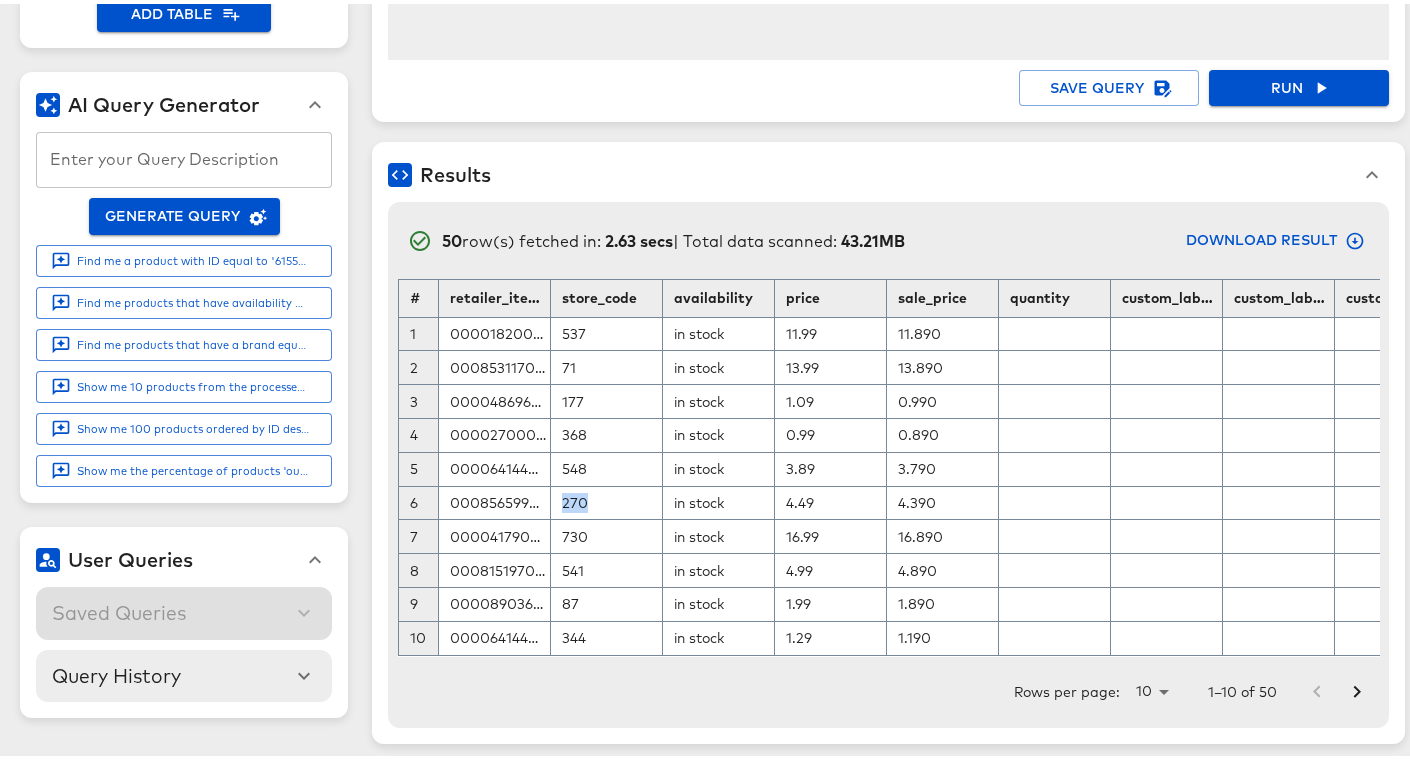 click on "270" at bounding box center [607, 499] 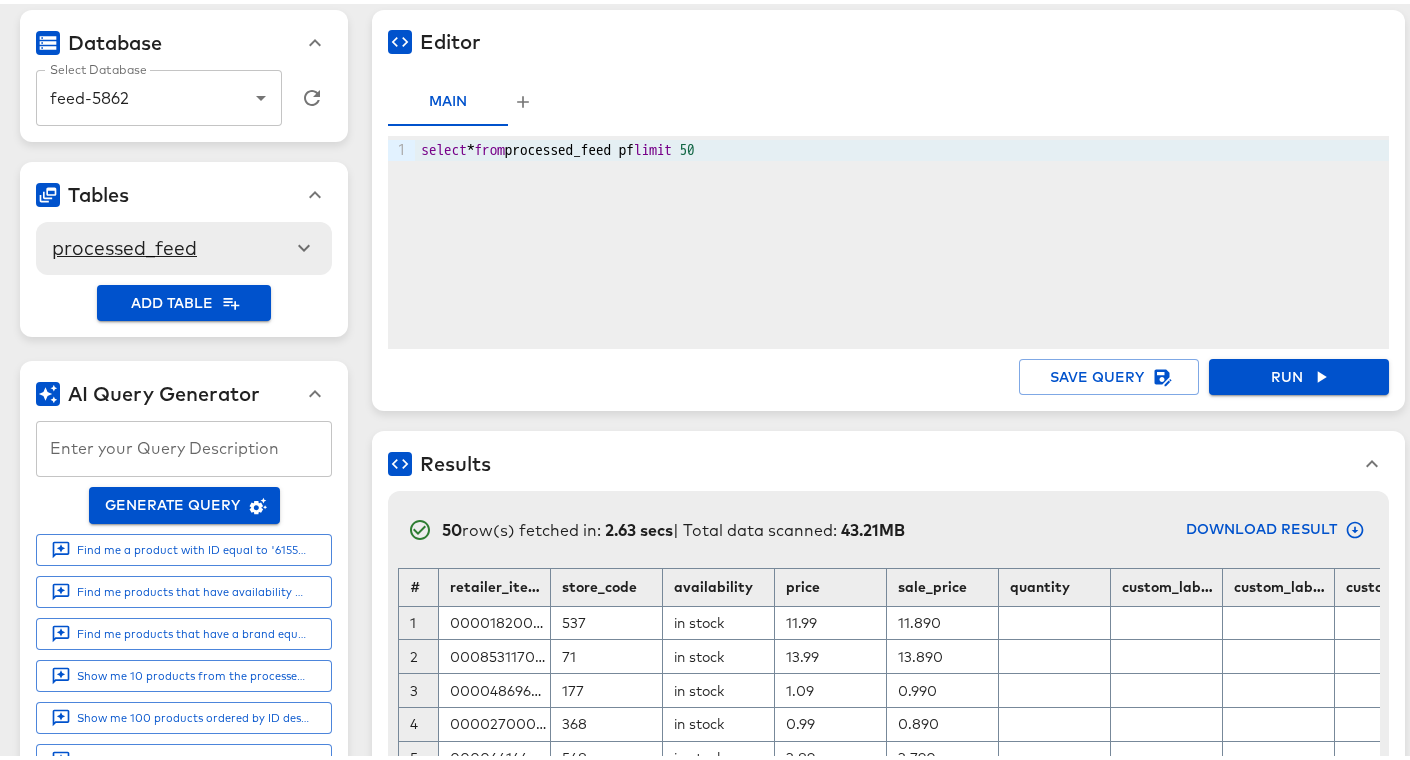 scroll, scrollTop: 0, scrollLeft: 0, axis: both 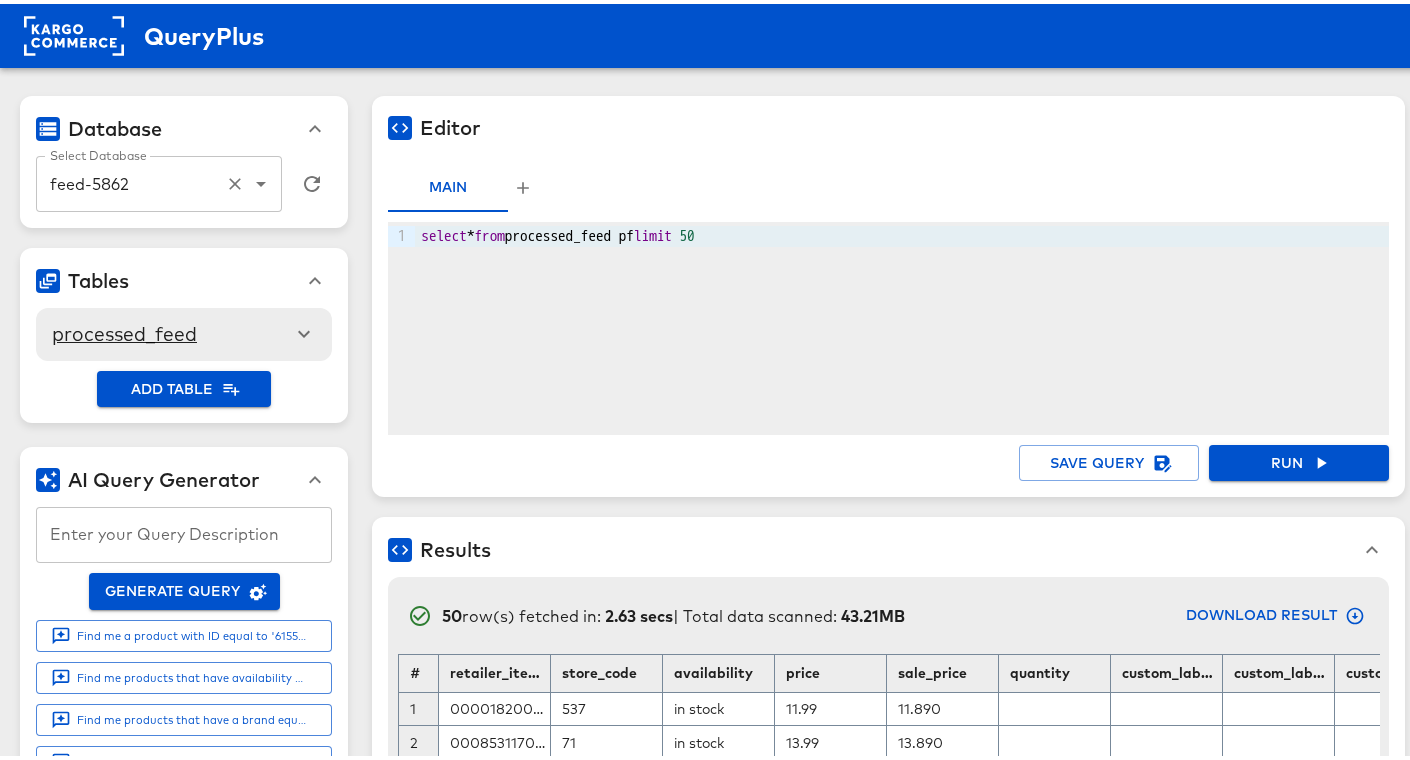 click on "feed-5862" at bounding box center [131, 180] 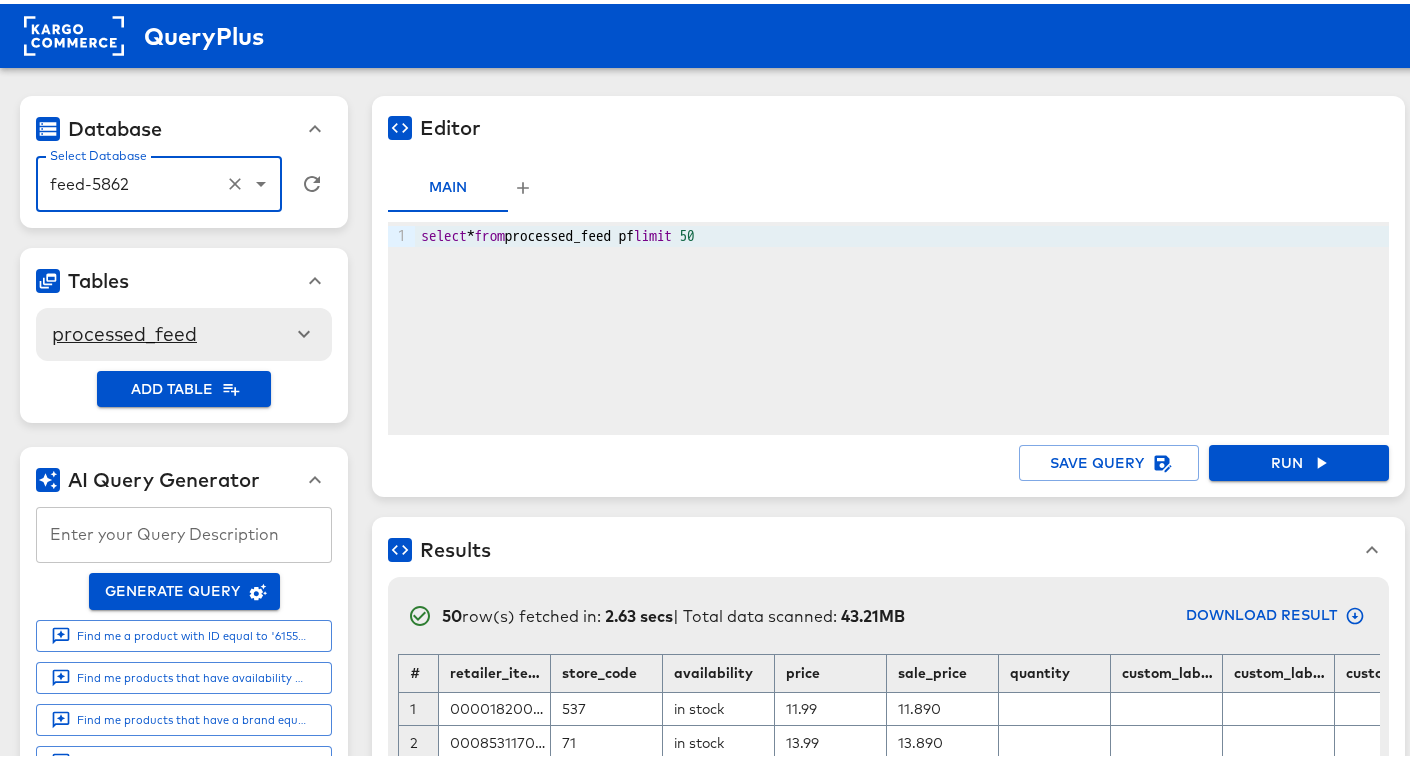 drag, startPoint x: 178, startPoint y: 184, endPoint x: 142, endPoint y: 180, distance: 36.221542 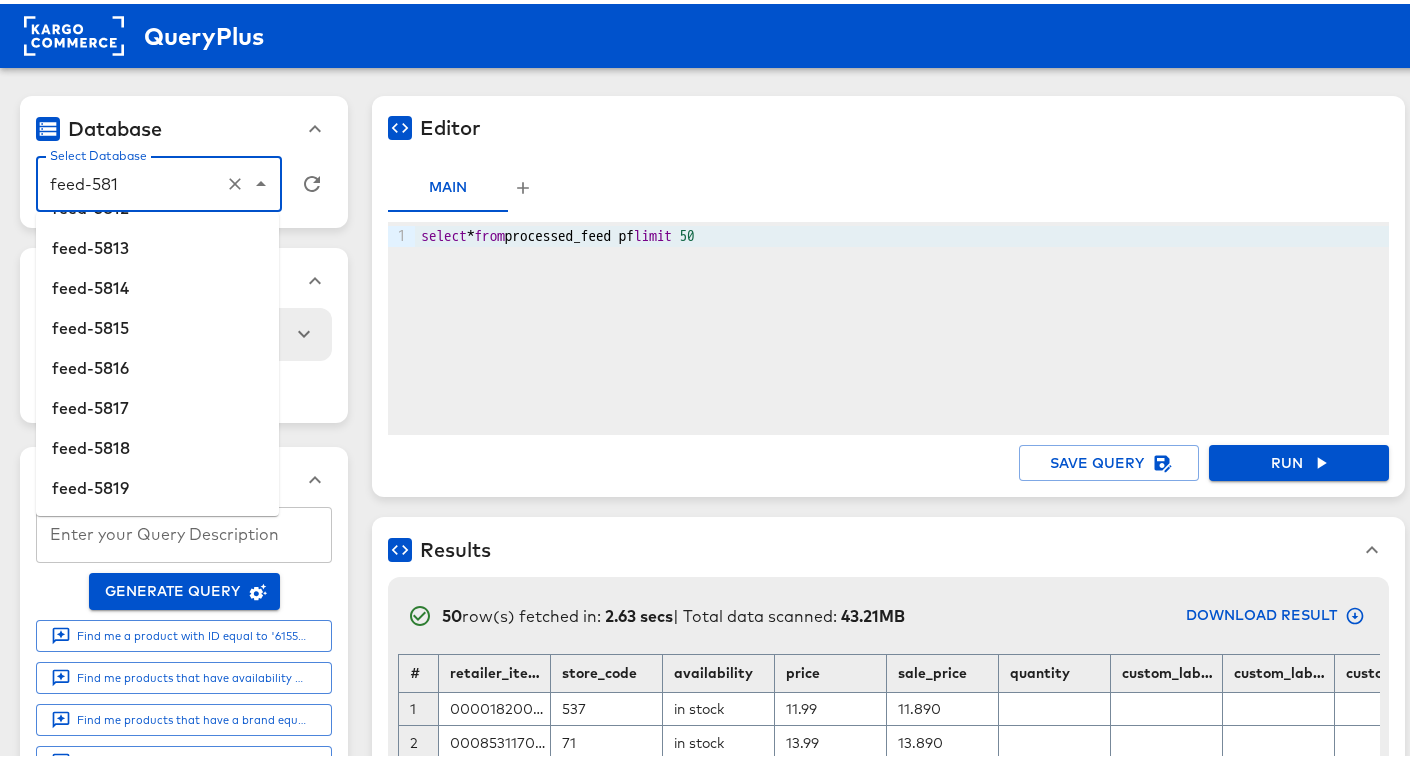 scroll, scrollTop: 0, scrollLeft: 0, axis: both 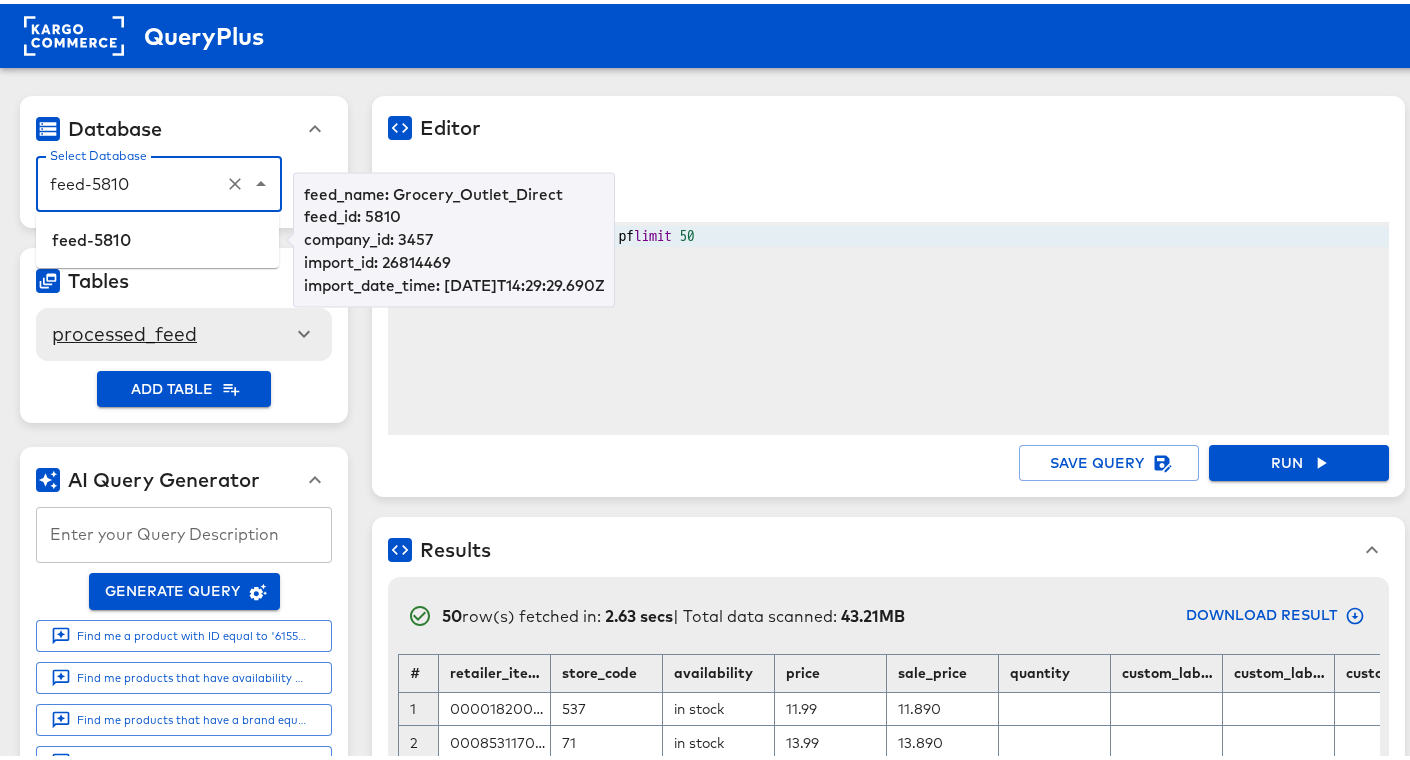 click on "feed-5810" at bounding box center (157, 236) 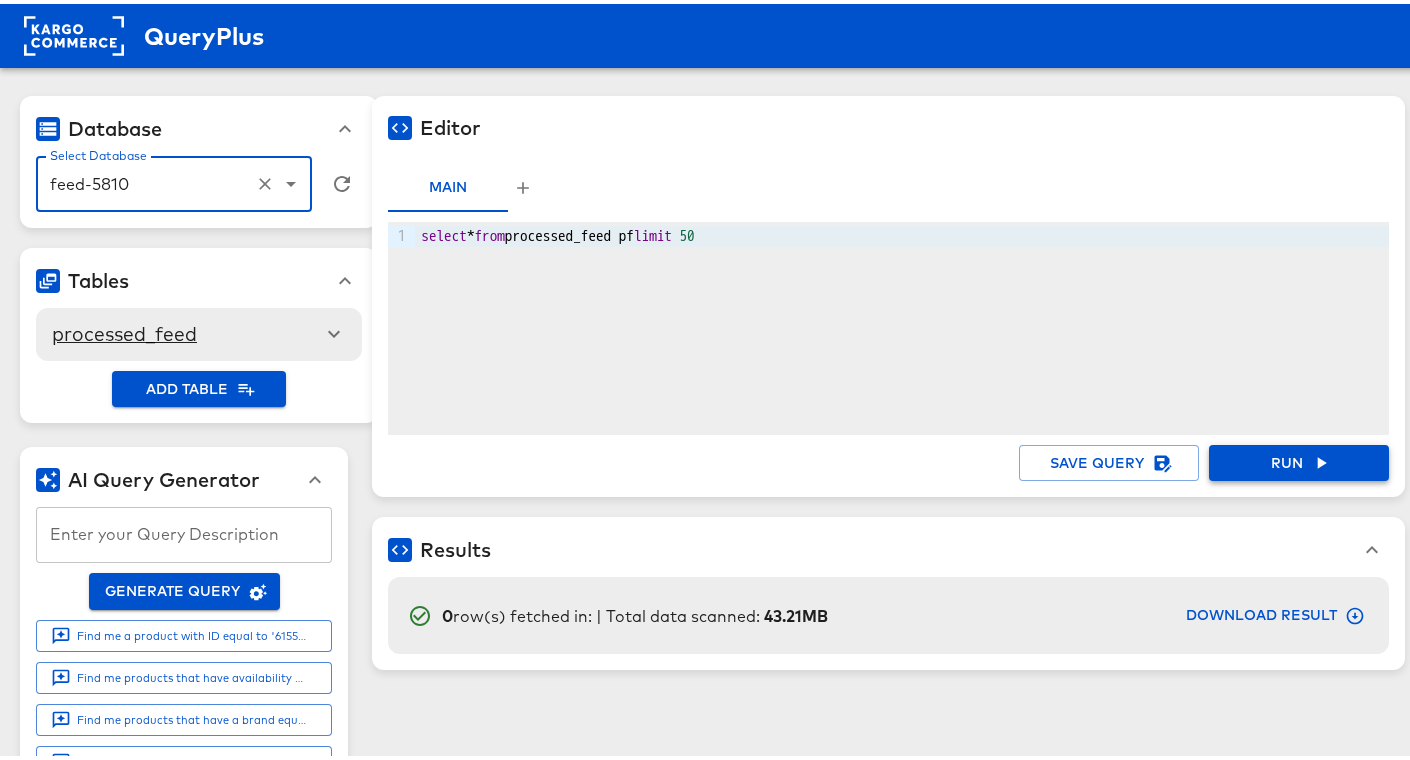 click on "Run" at bounding box center [1299, 459] 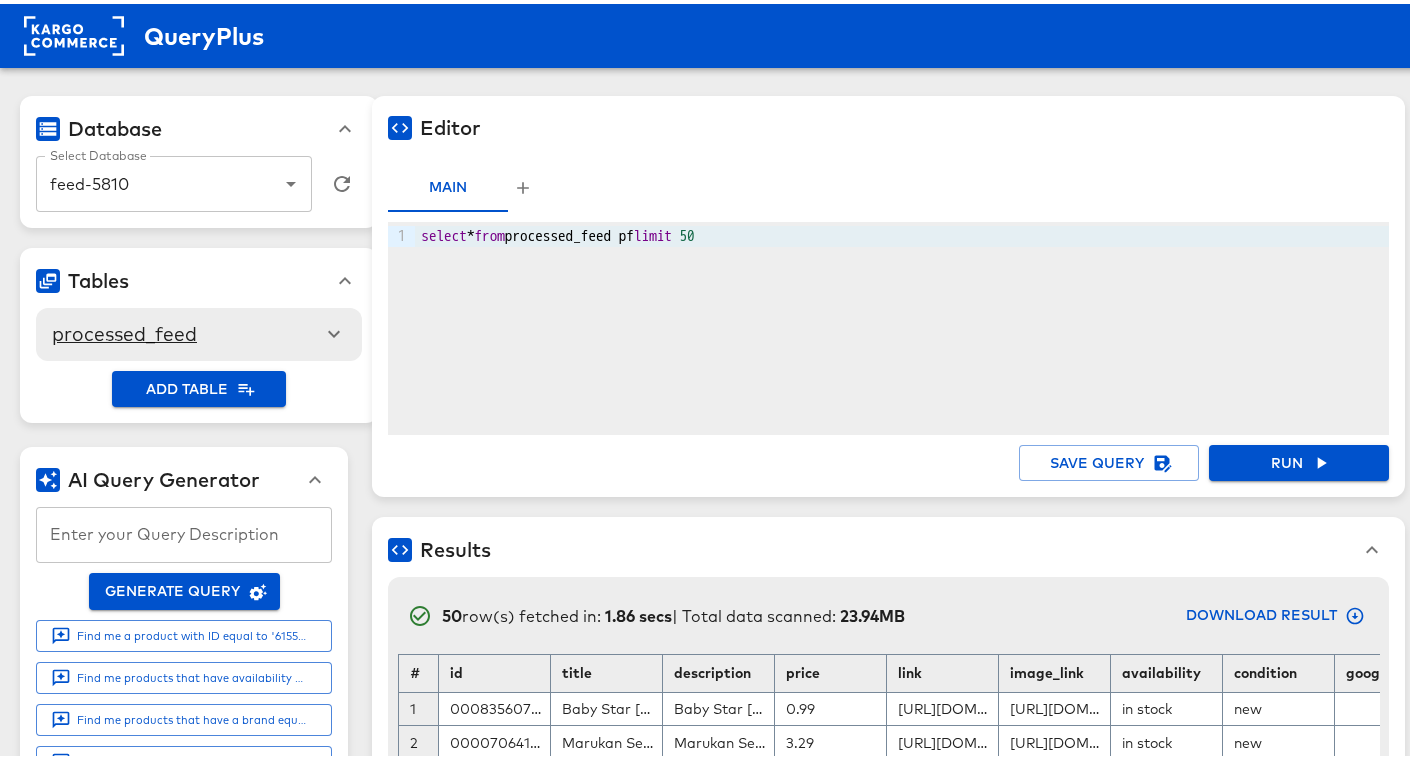scroll, scrollTop: 389, scrollLeft: 0, axis: vertical 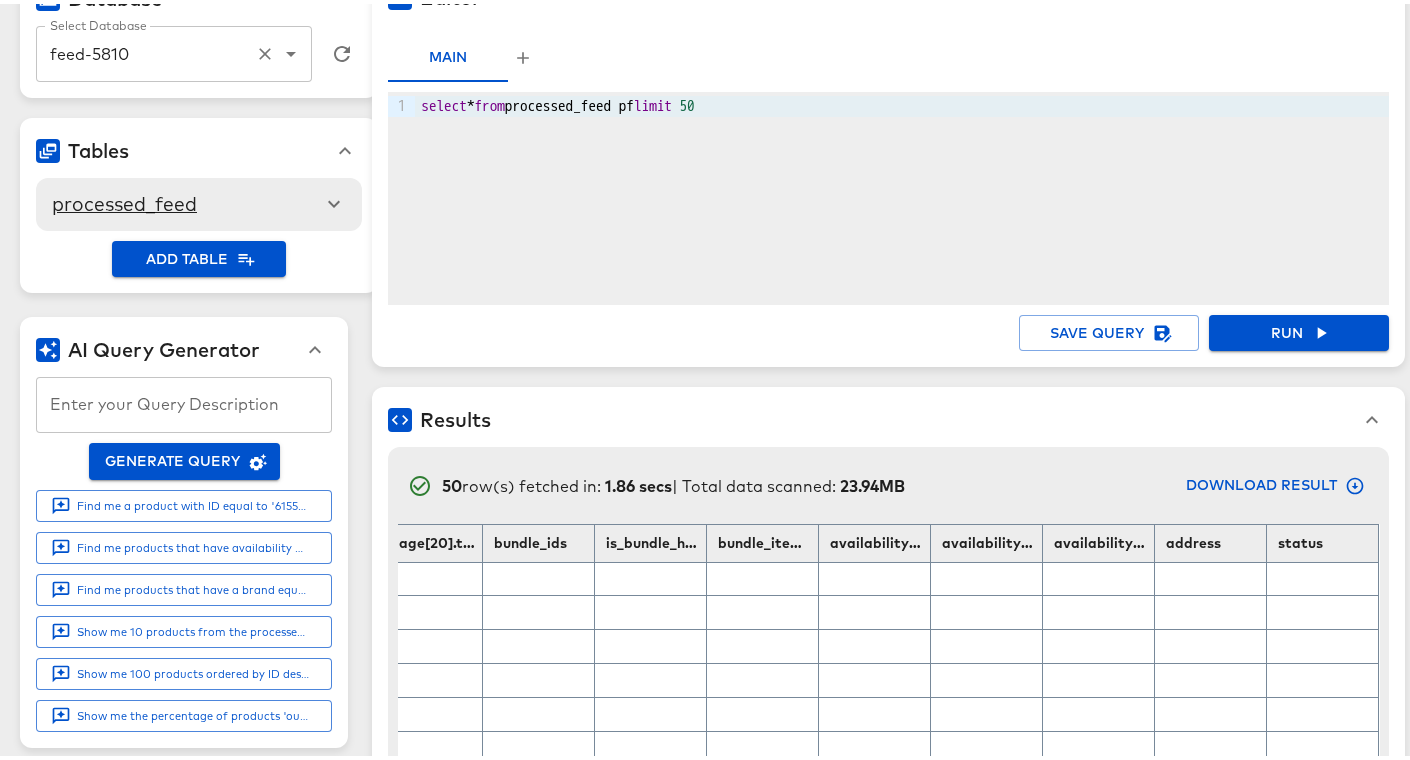 click 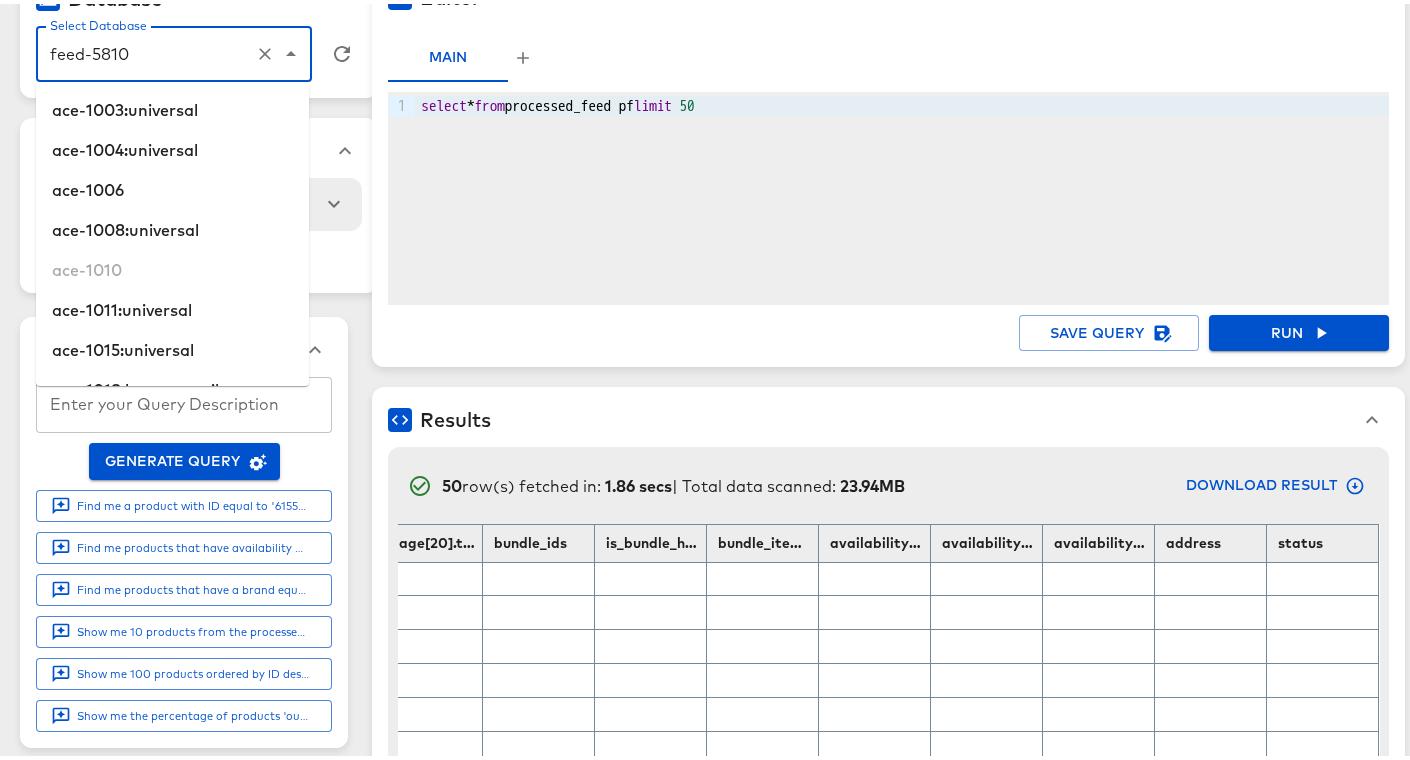 scroll, scrollTop: 61052, scrollLeft: 0, axis: vertical 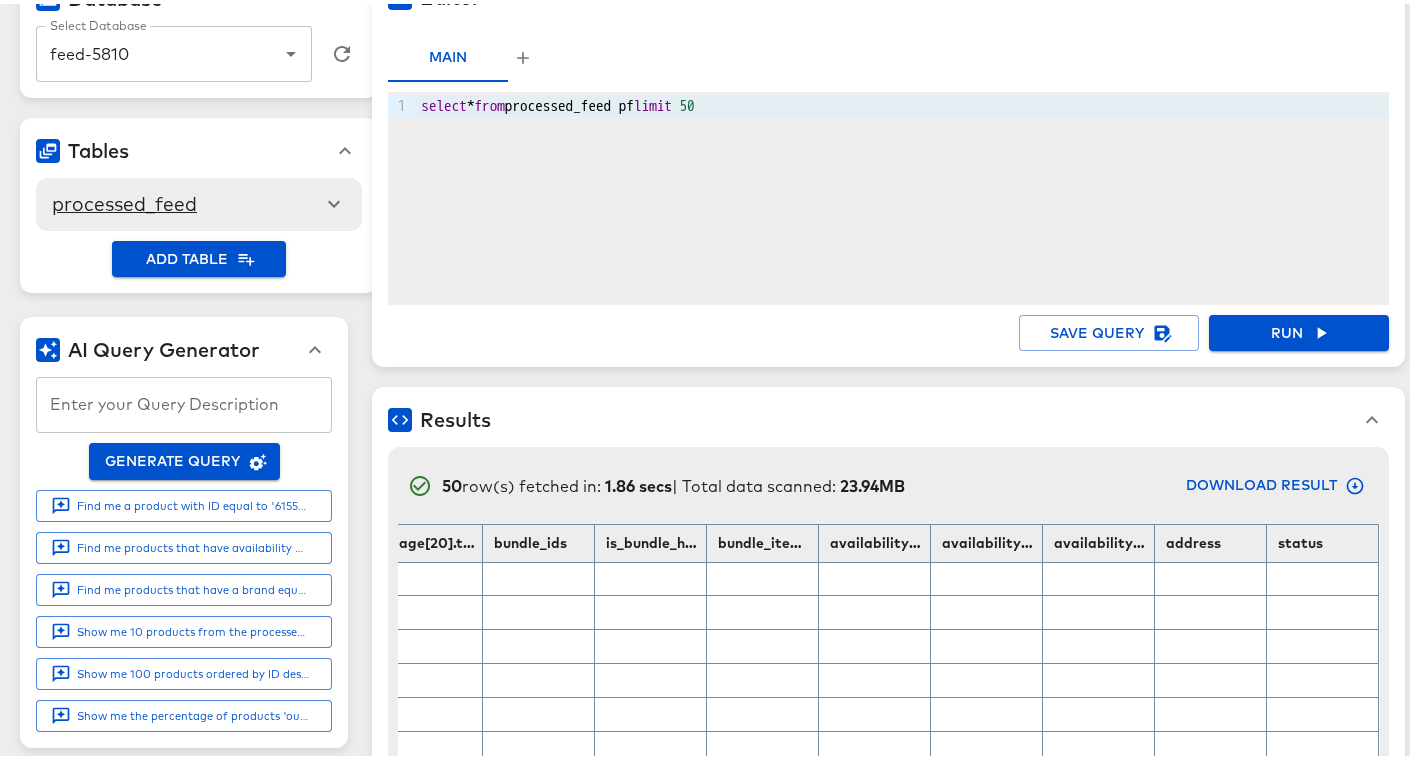click on "Editor Cancel Query Main 9 1 › select  *  from  processed_feed pf  limit   50 Save Query Run" at bounding box center (888, 162) 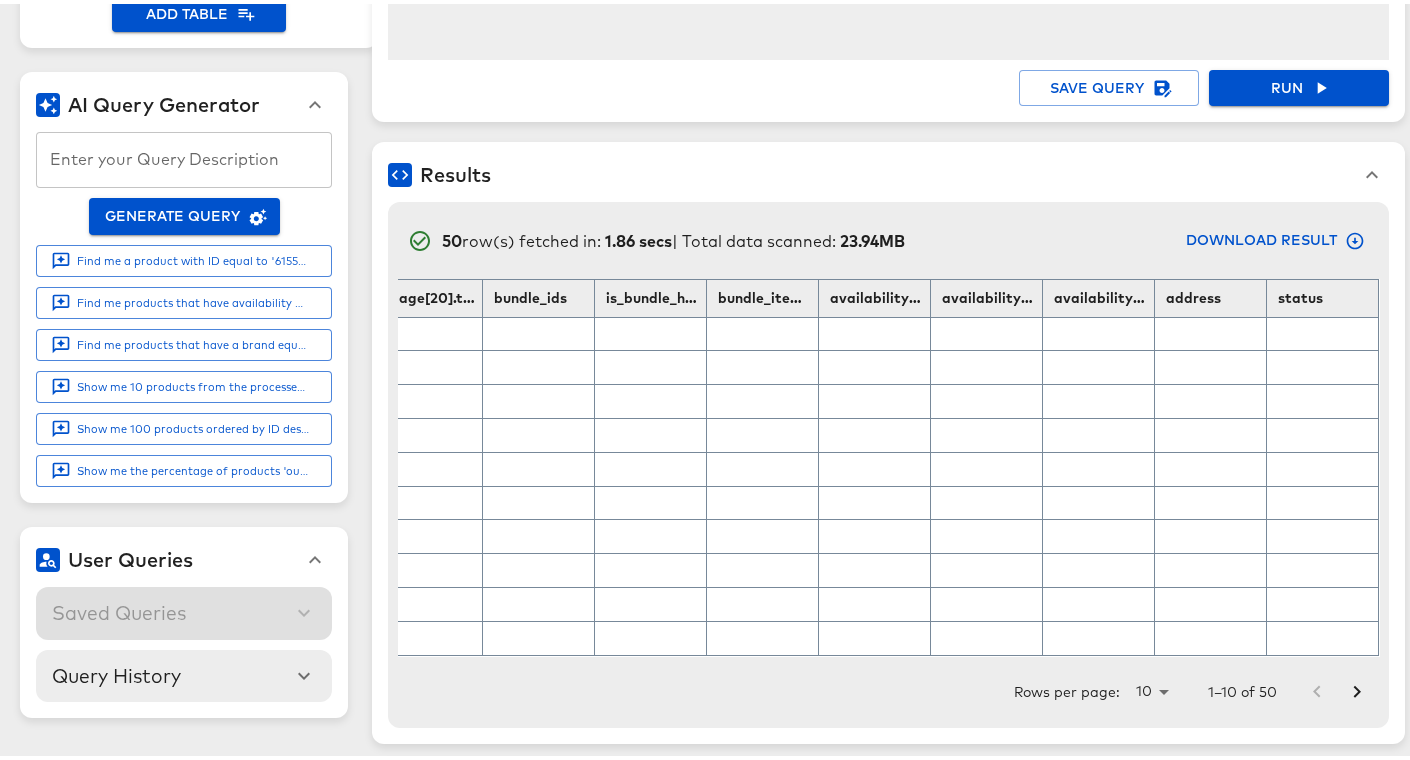 scroll, scrollTop: 389, scrollLeft: 0, axis: vertical 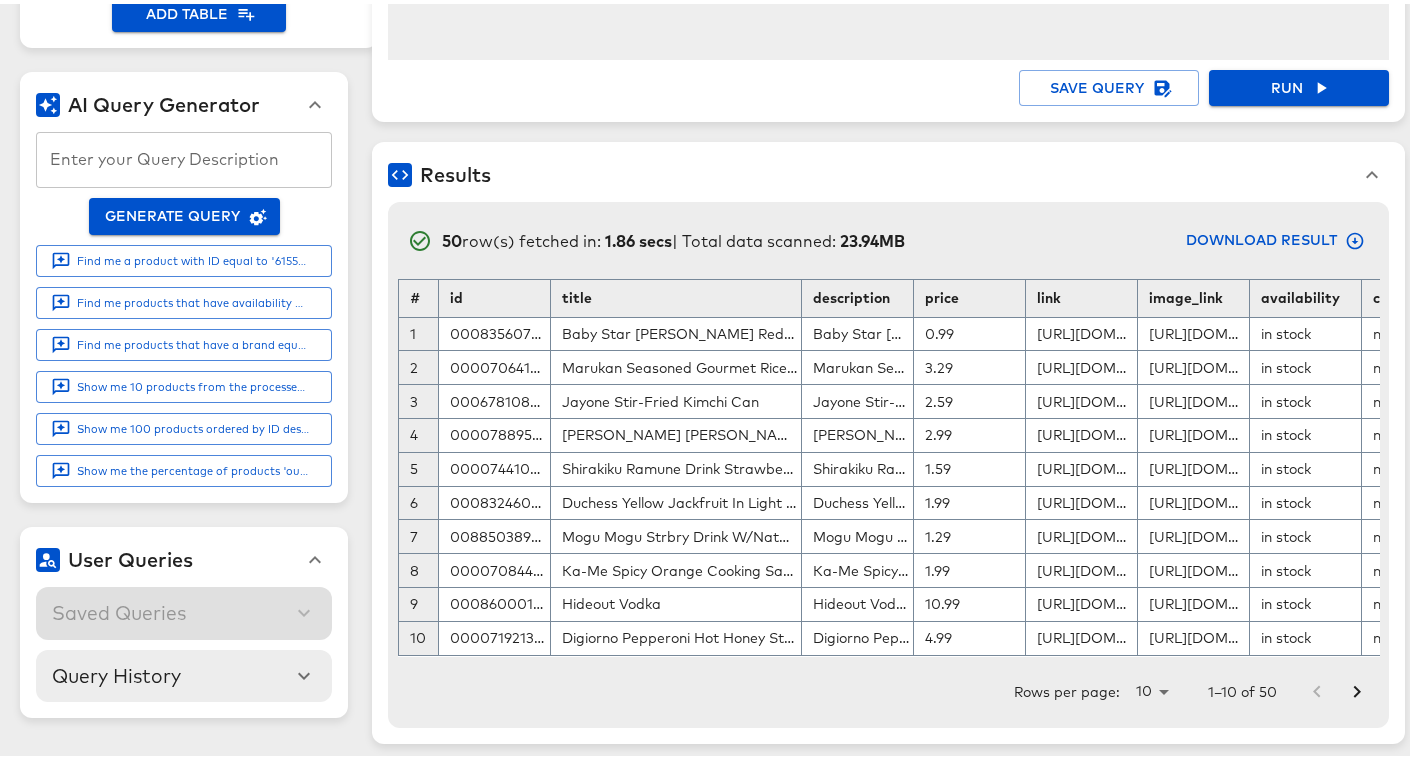drag, startPoint x: 656, startPoint y: 296, endPoint x: 798, endPoint y: 303, distance: 142.17242 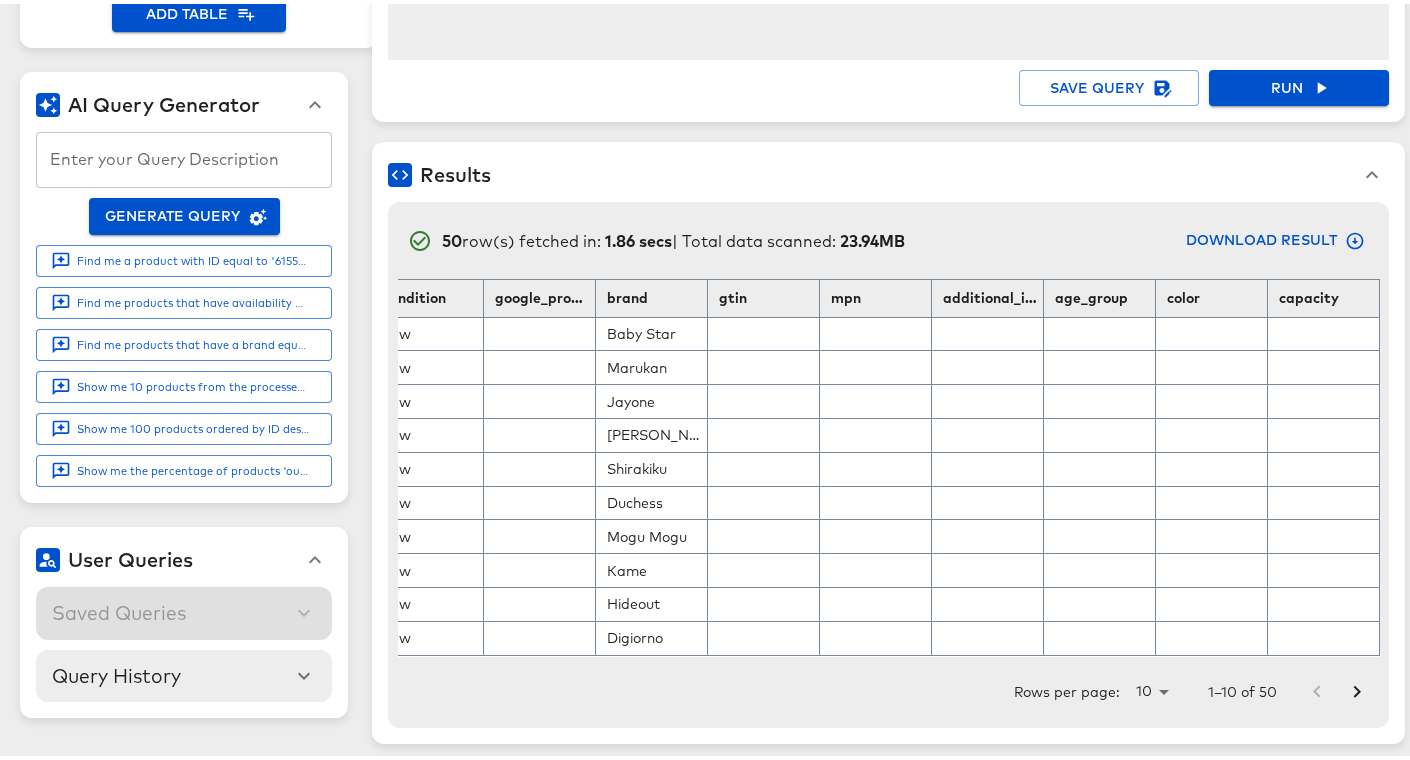 scroll, scrollTop: 0, scrollLeft: 1091, axis: horizontal 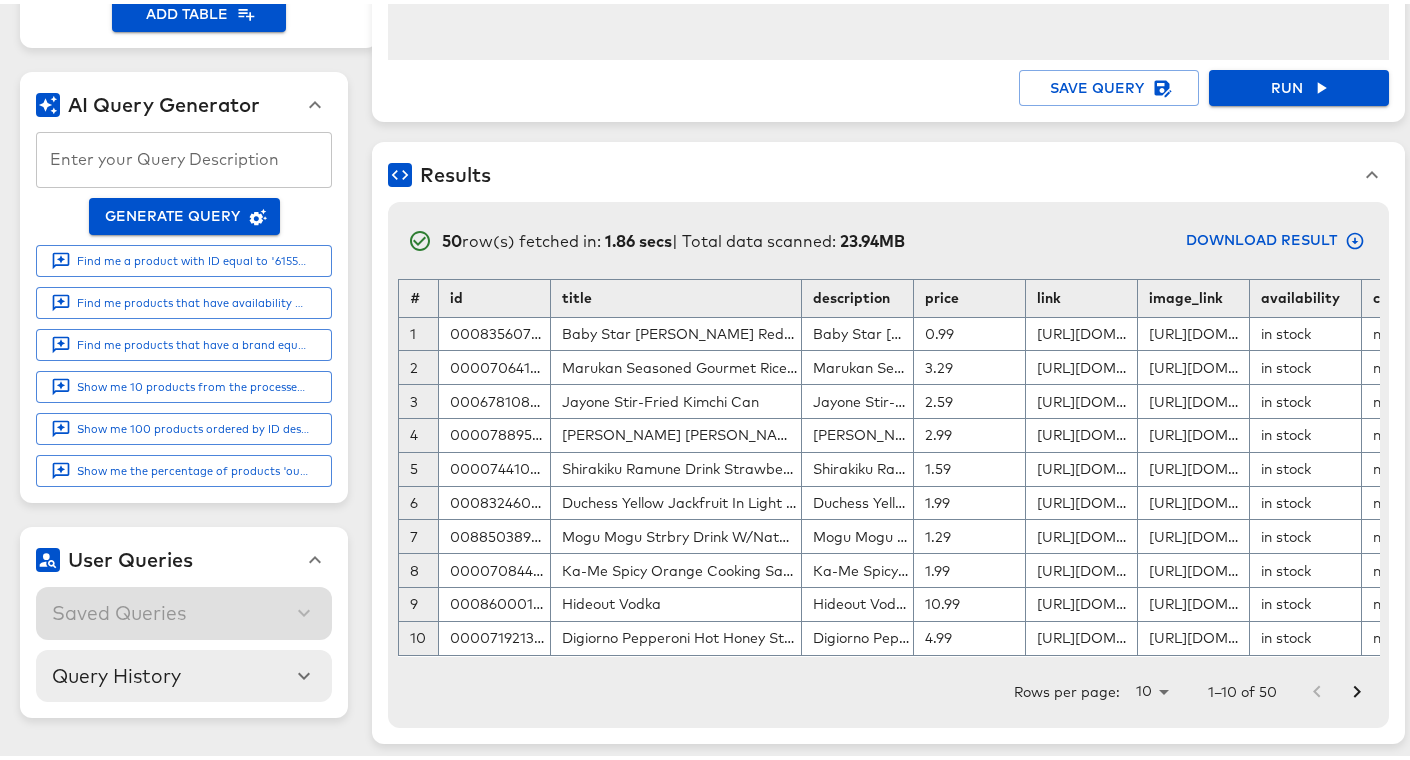 click on "Rows per page: 10 10 1–10 of 50" at bounding box center [888, 688] 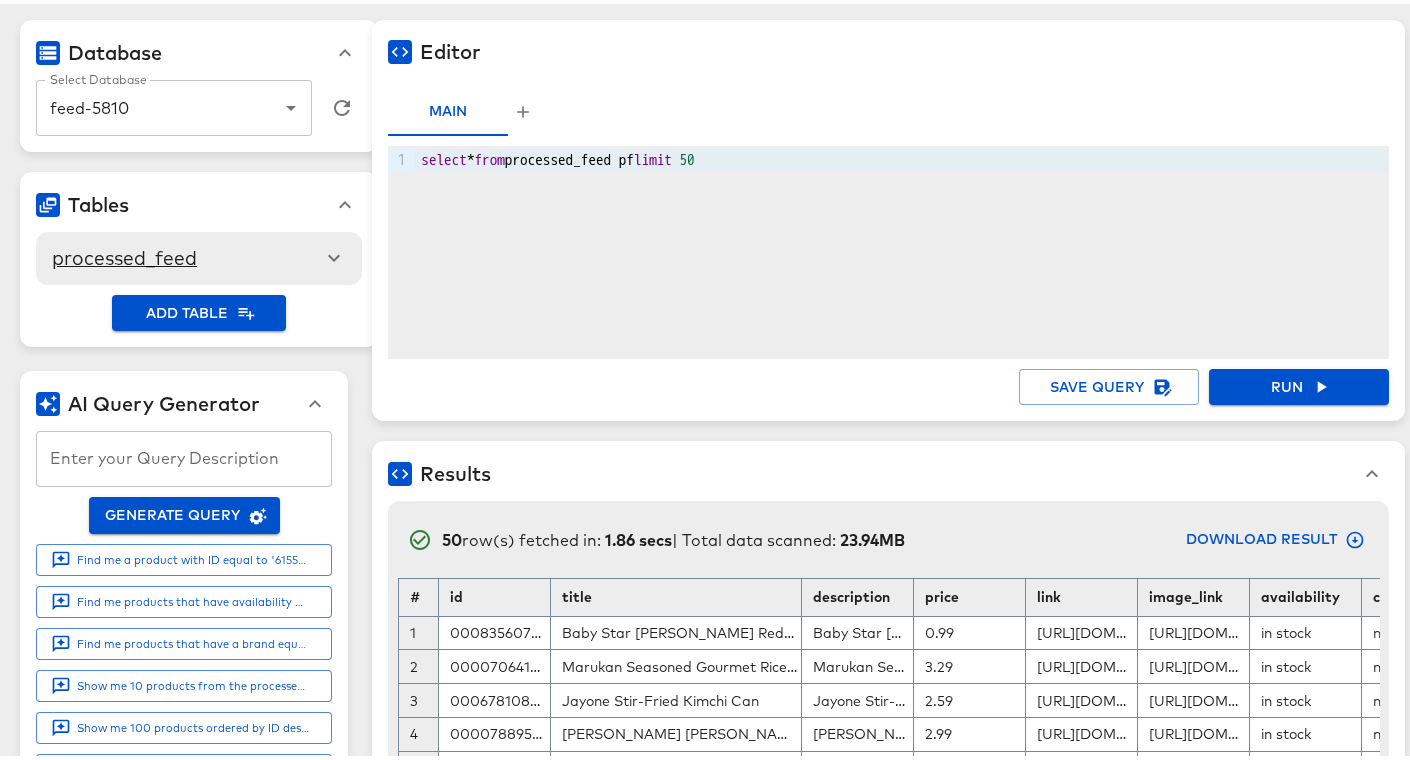 scroll, scrollTop: 0, scrollLeft: 0, axis: both 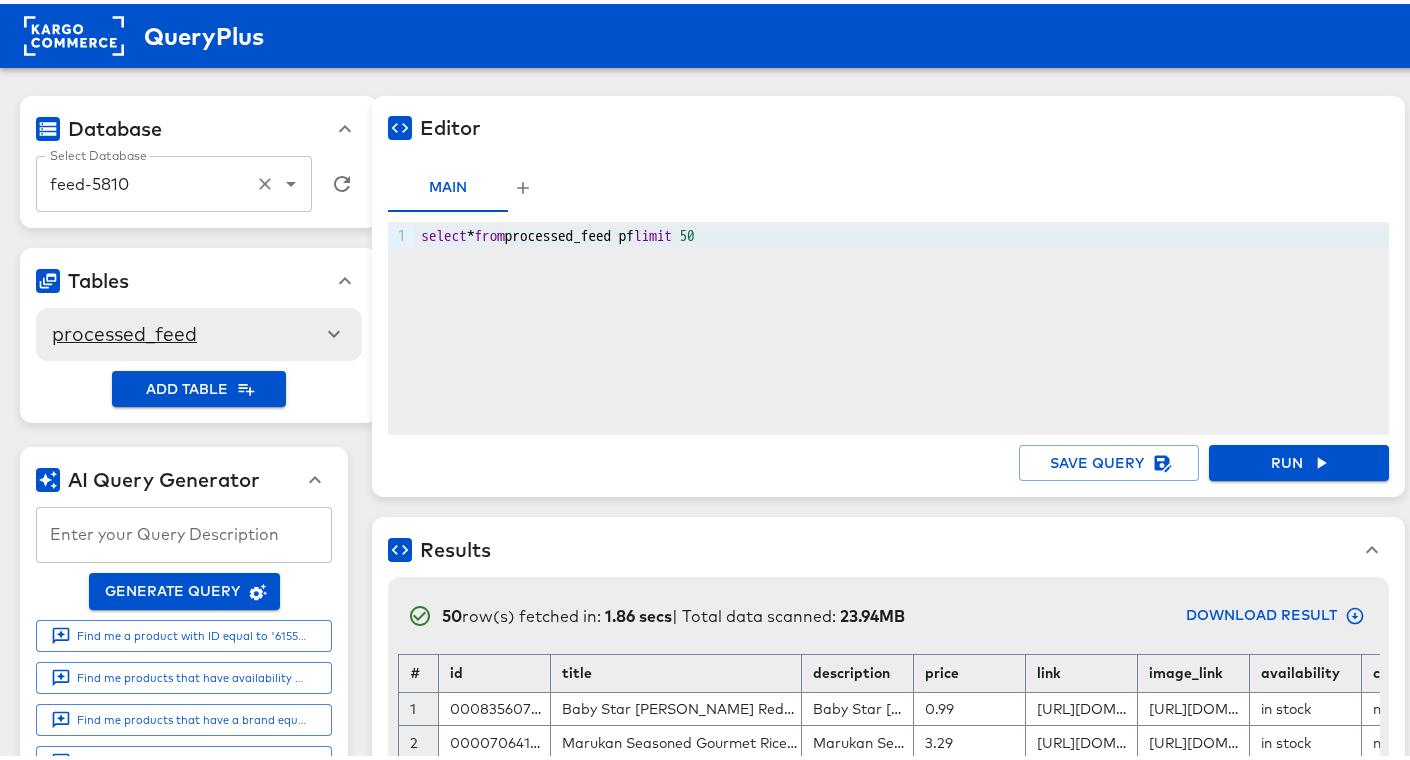 click 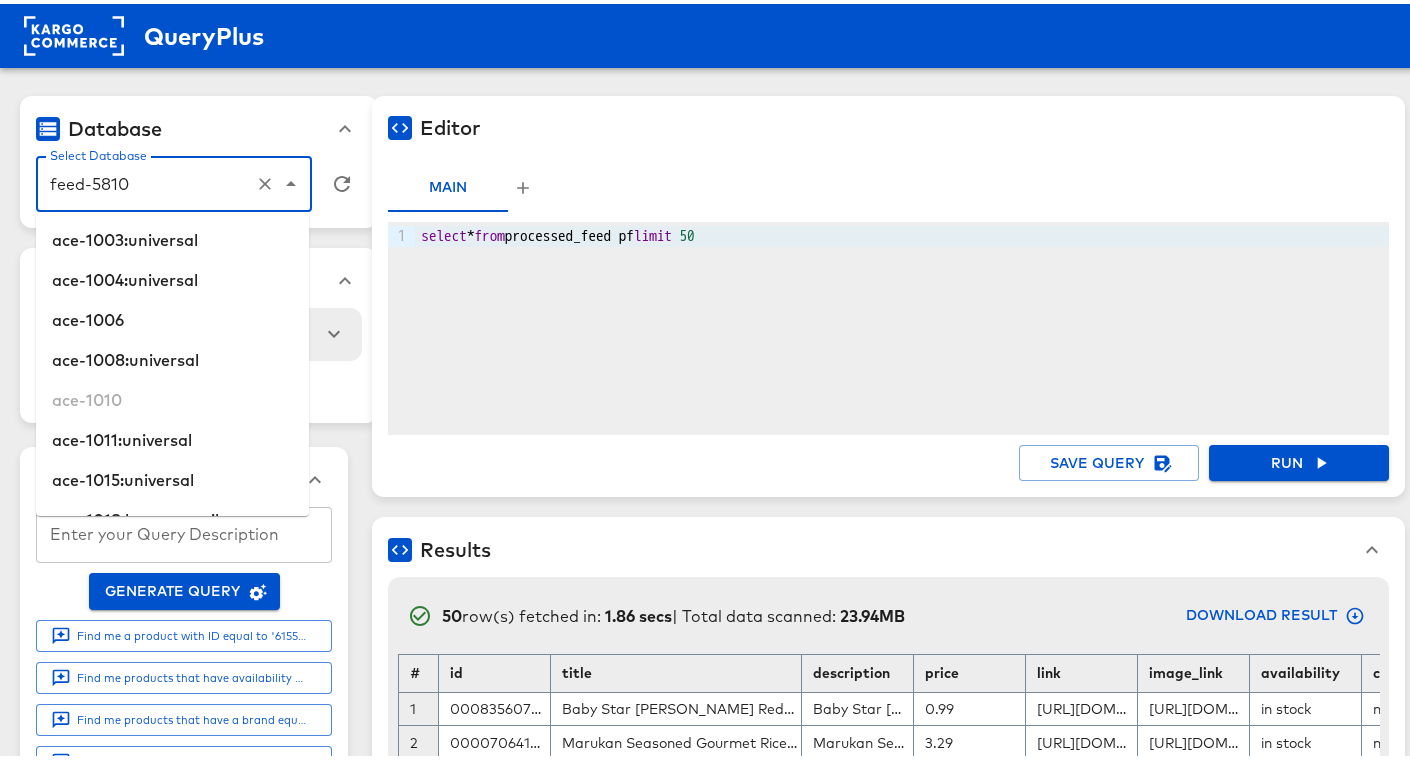 scroll, scrollTop: 61052, scrollLeft: 0, axis: vertical 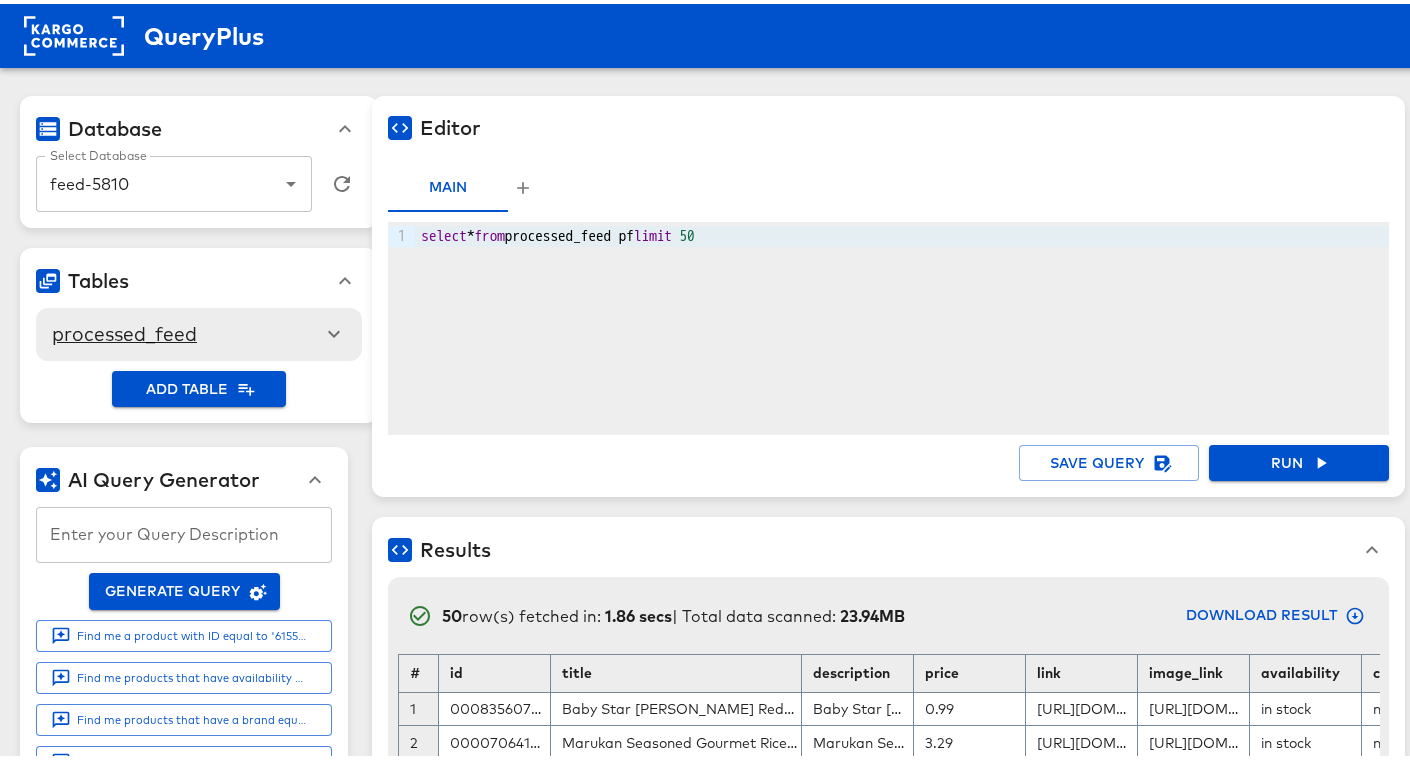 click on "Database Select Database feed-5810 Select Database" at bounding box center (199, 158) 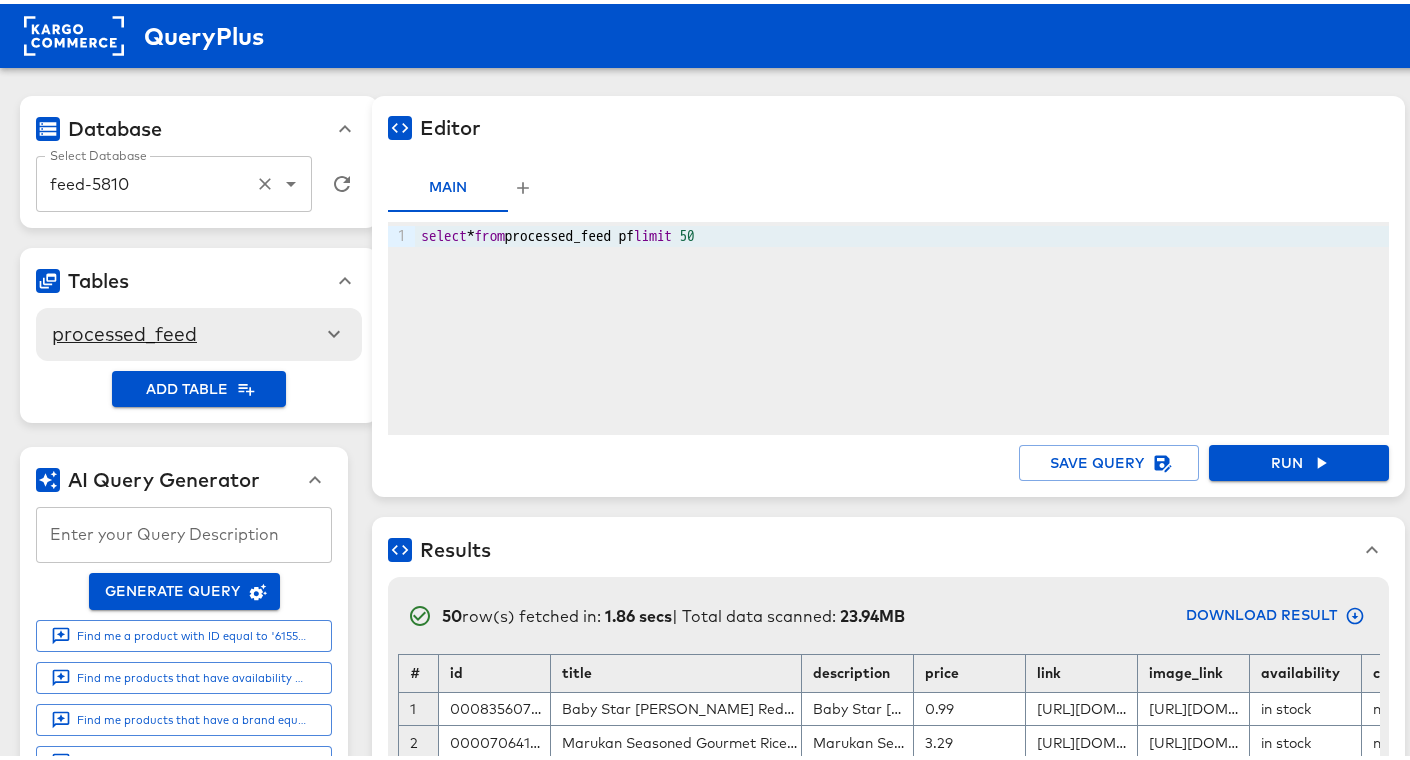 click 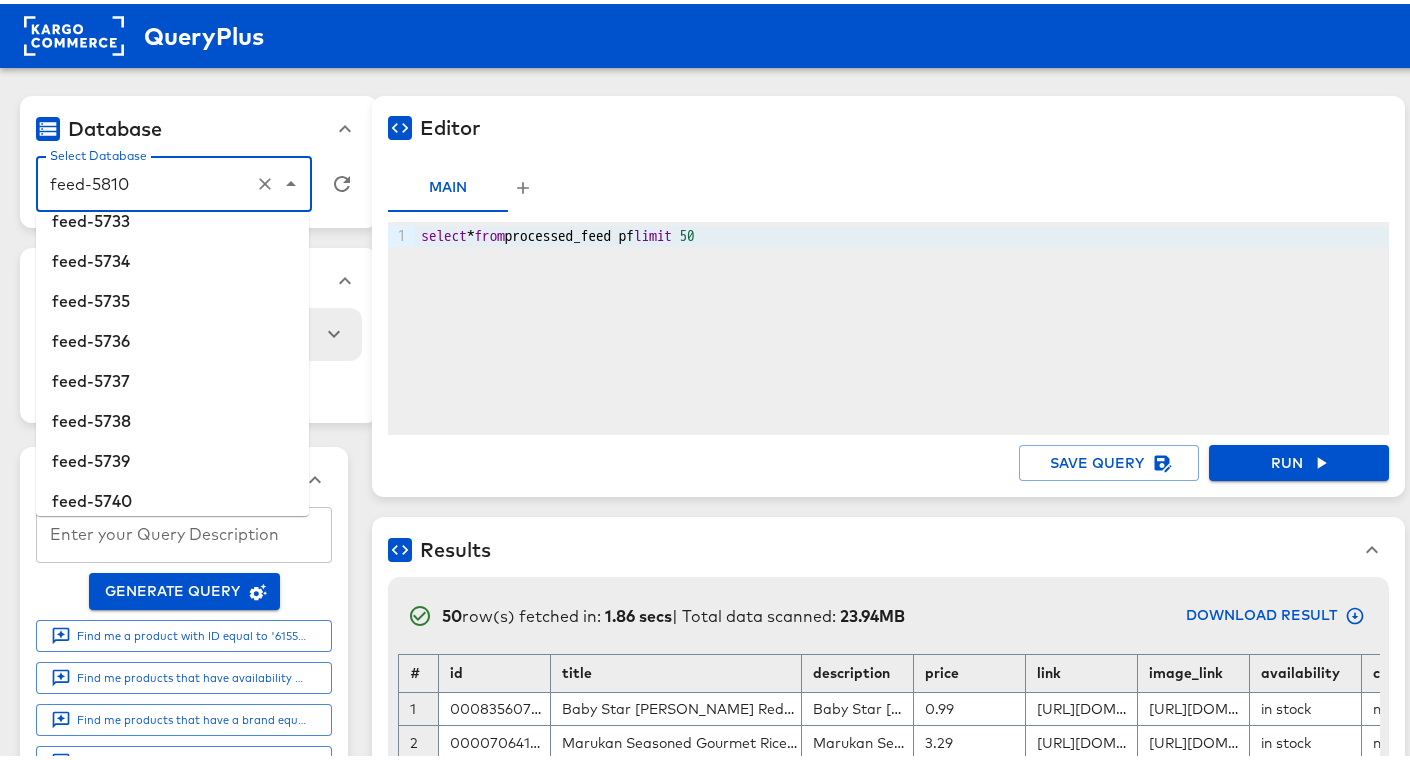 scroll, scrollTop: 59398, scrollLeft: 0, axis: vertical 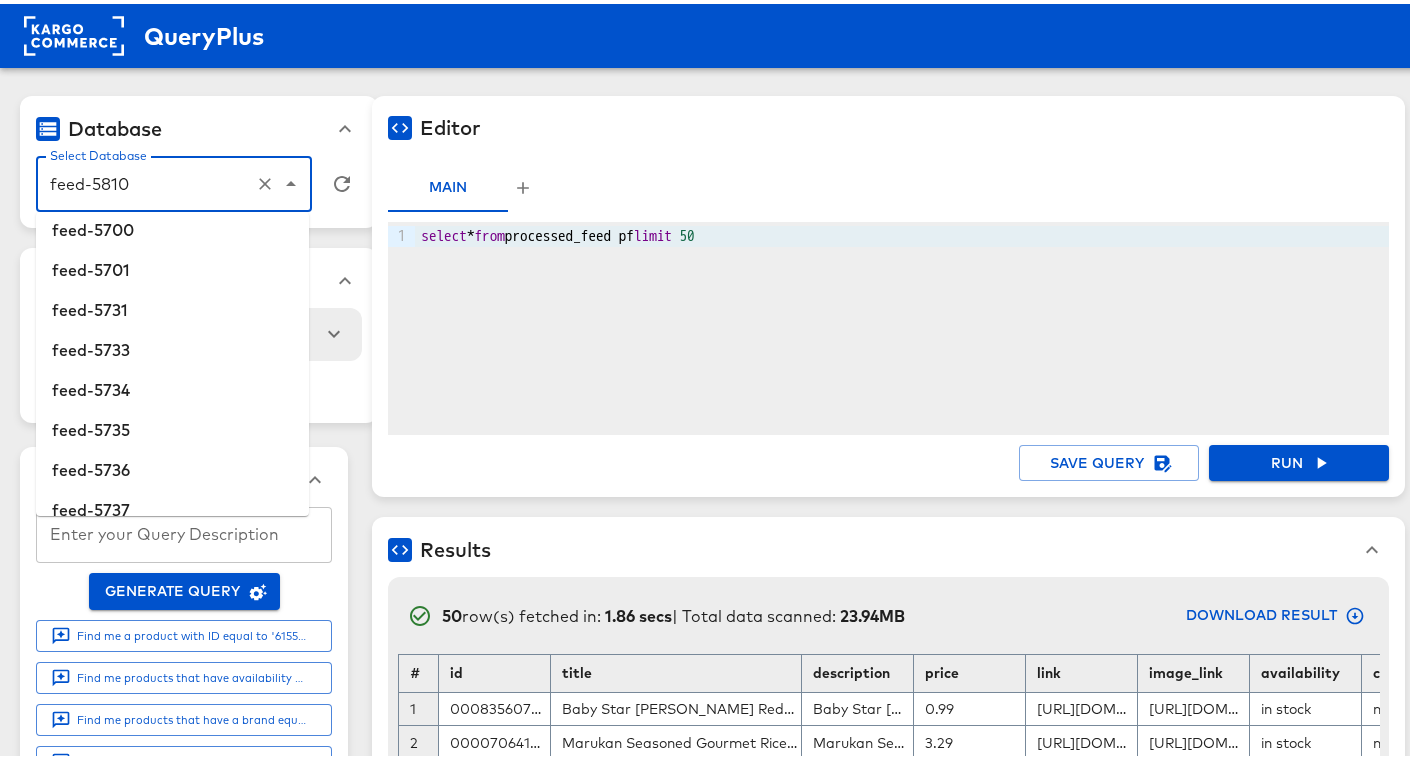 click on "feed-5810" at bounding box center [146, 180] 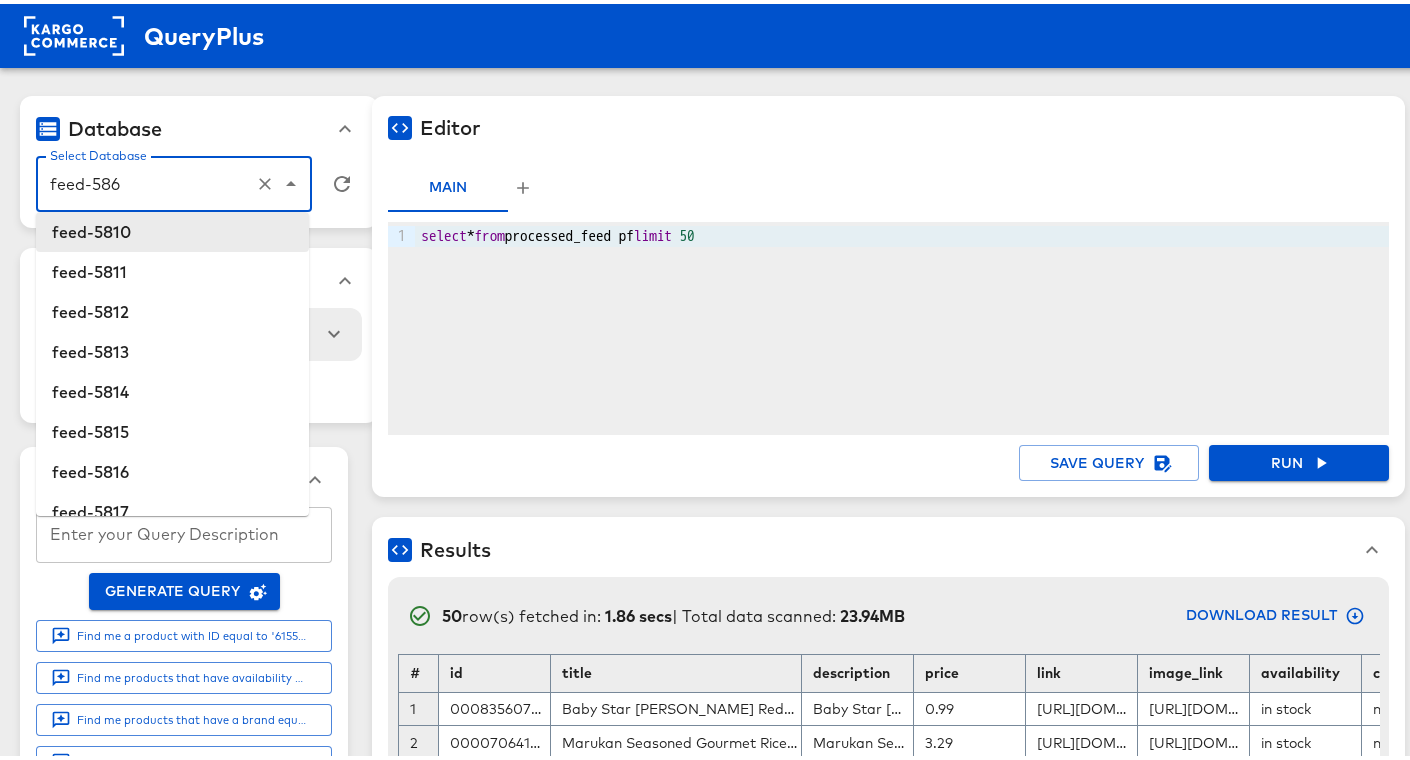 scroll, scrollTop: 0, scrollLeft: 0, axis: both 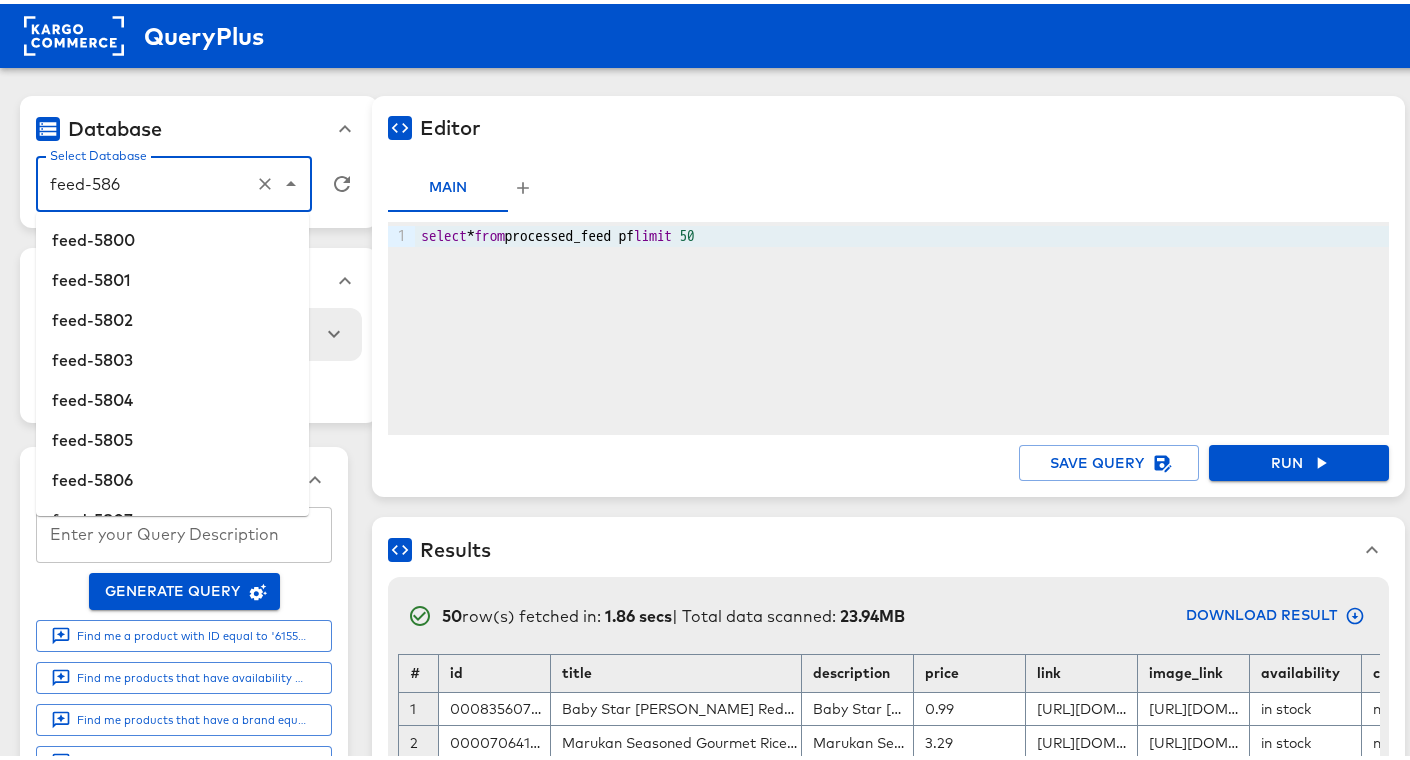 type on "feed-5862" 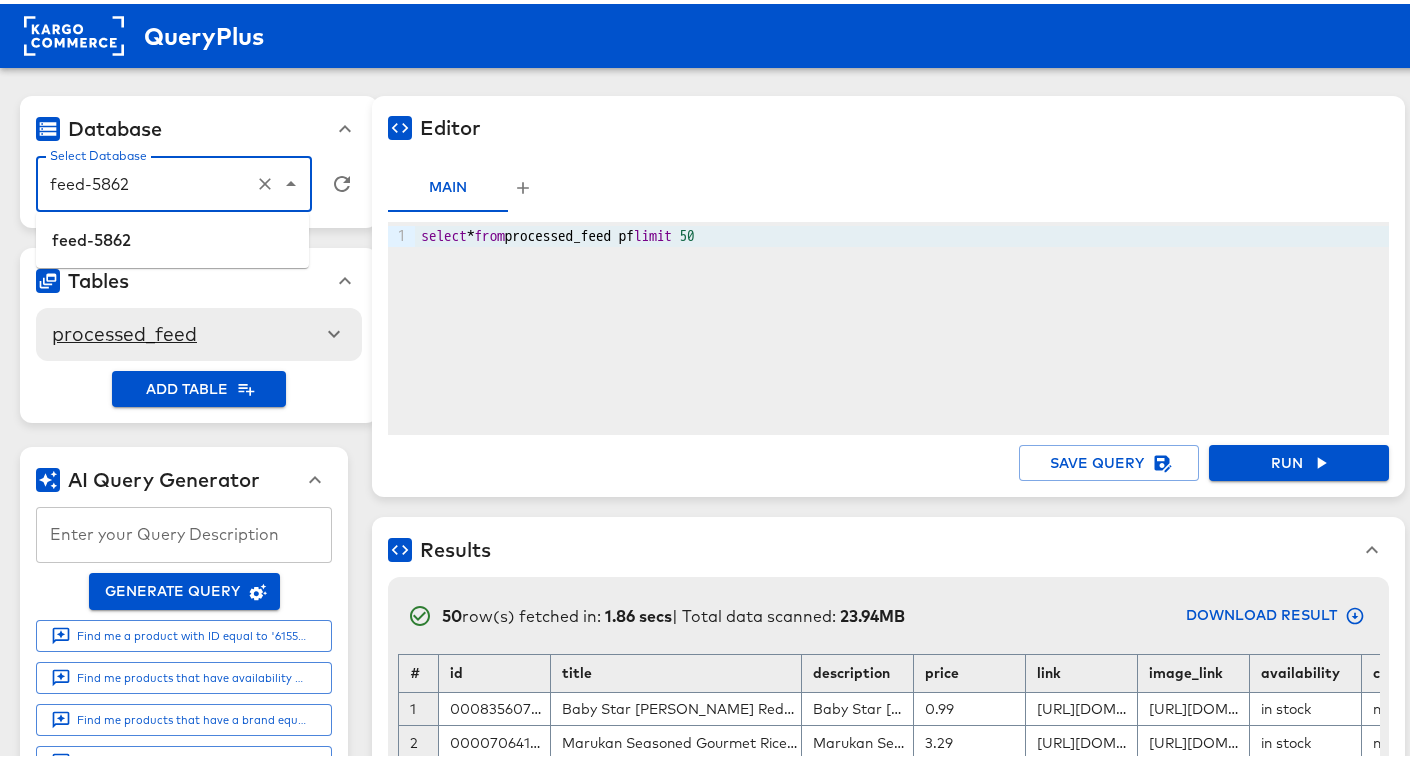 click on "feed-5862" at bounding box center [172, 236] 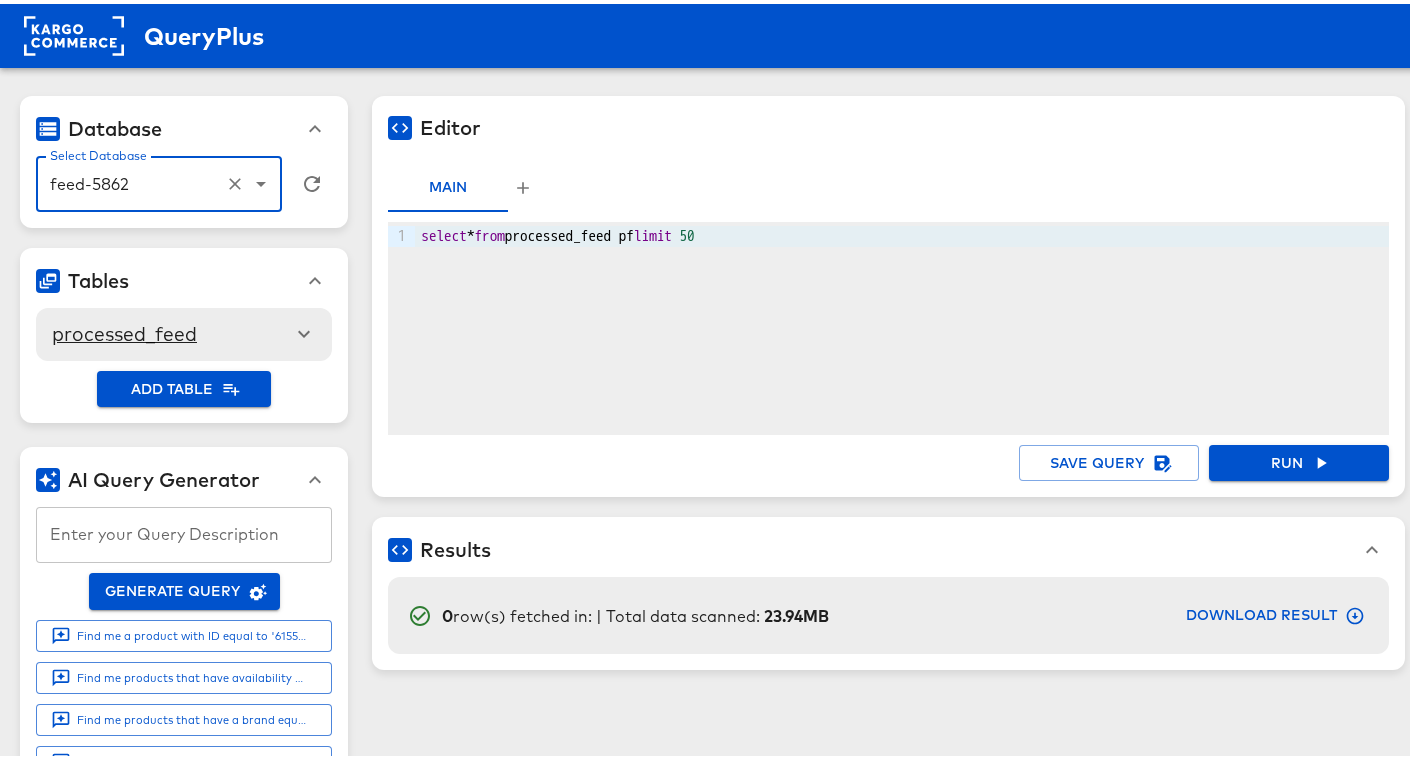 click at bounding box center [235, 180] 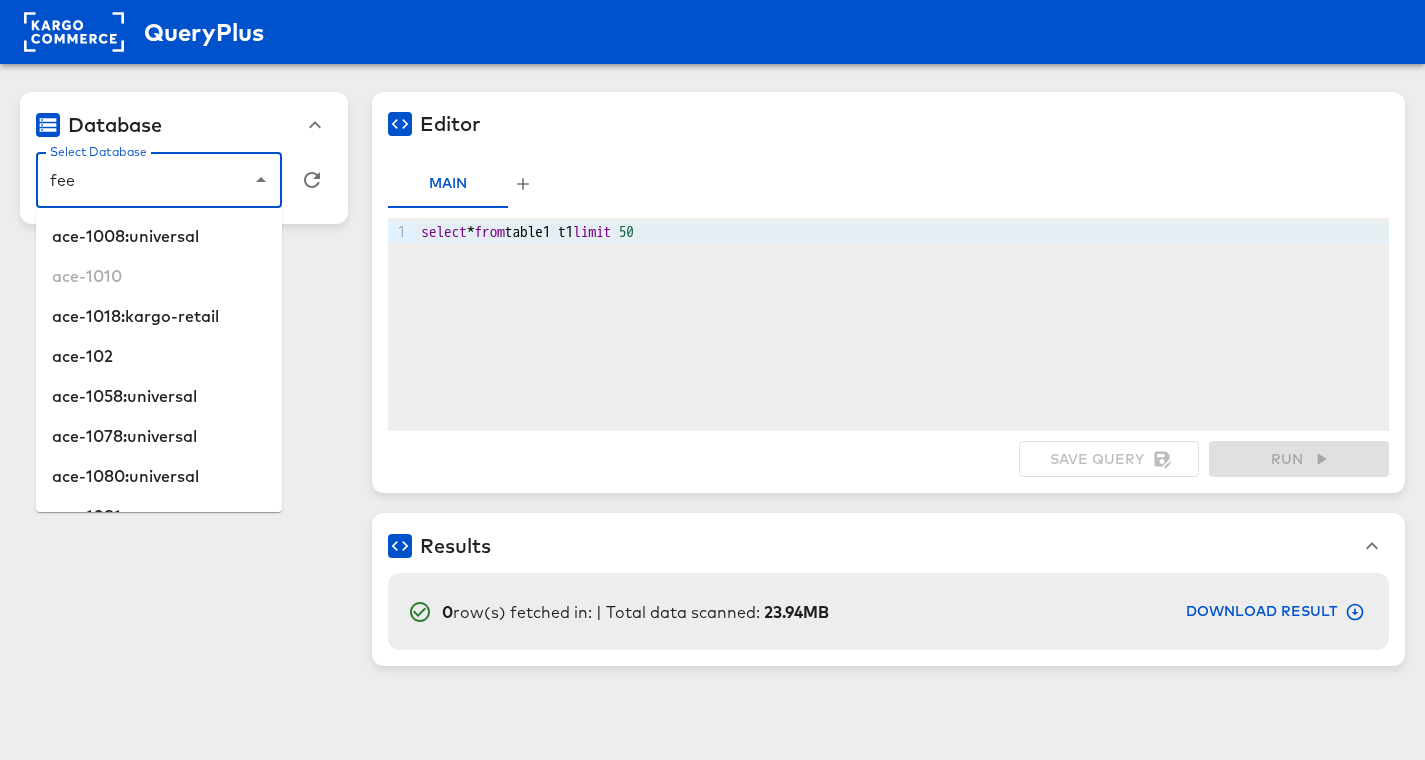 click on "fee" at bounding box center (144, 180) 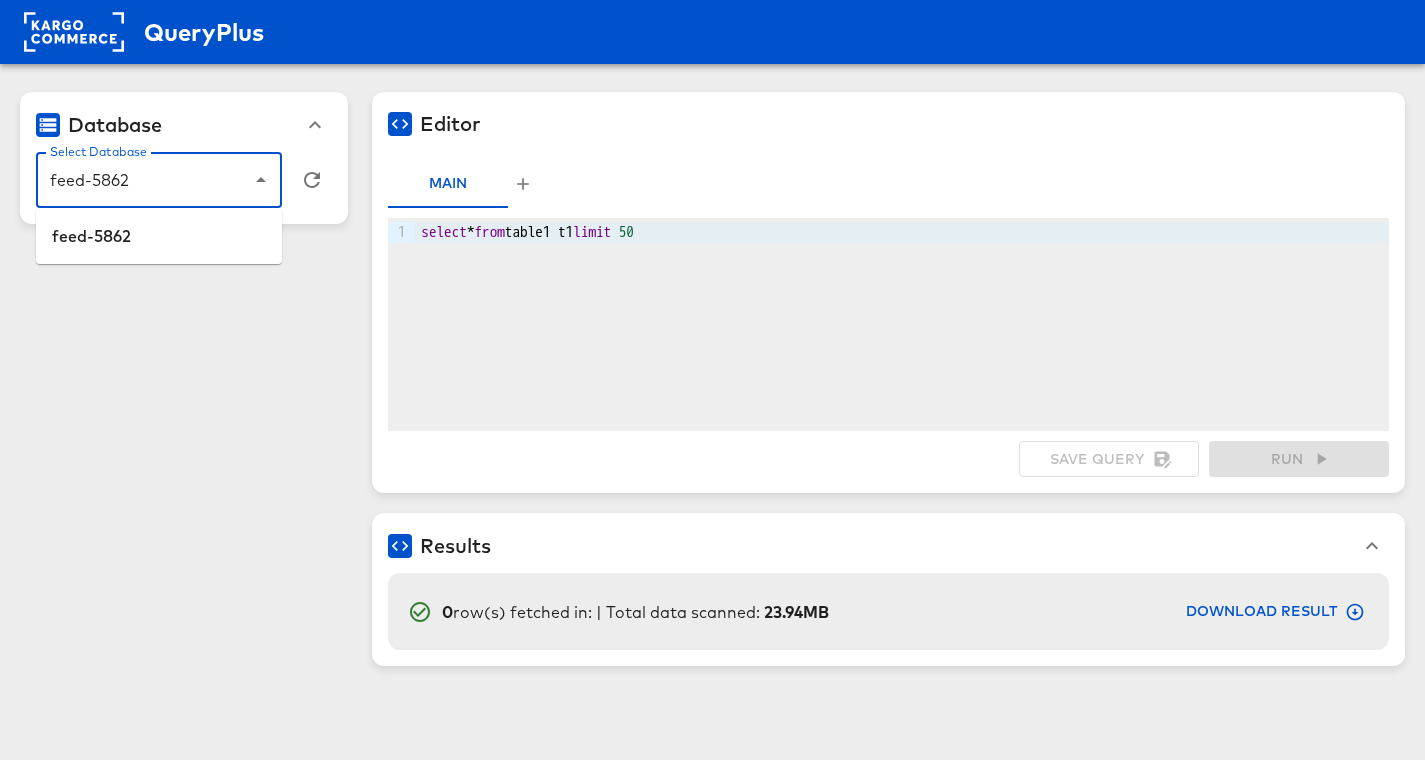 click on "feed-5862" at bounding box center (159, 236) 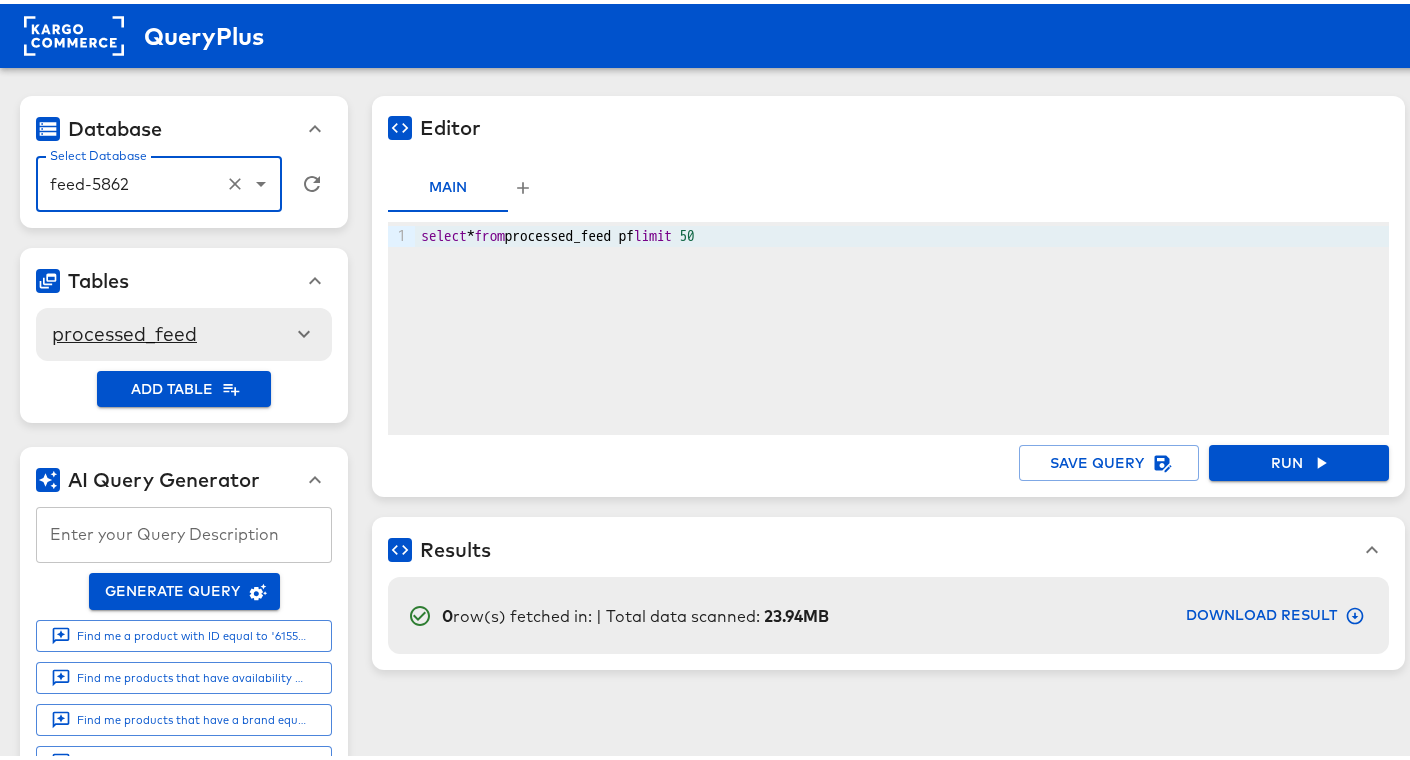 click 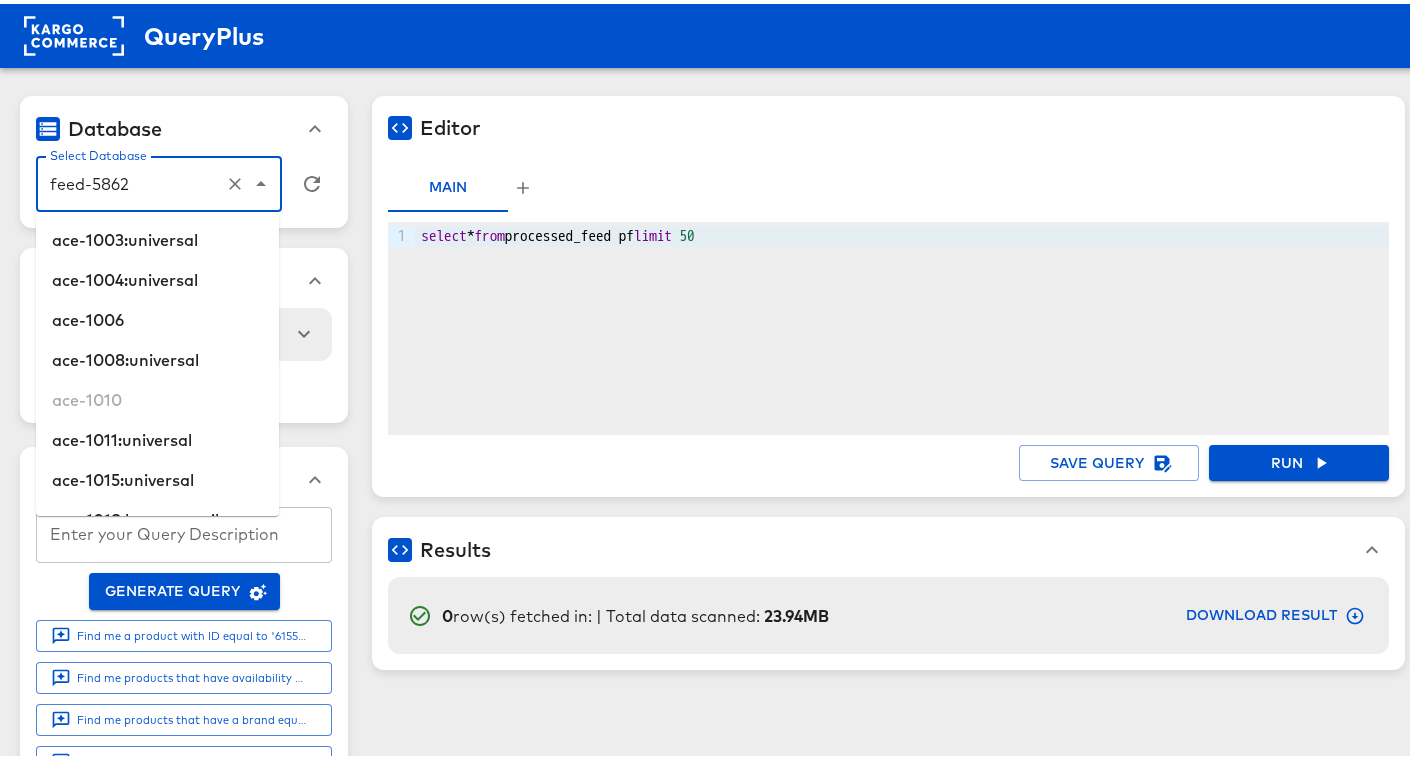 scroll, scrollTop: 63860, scrollLeft: 0, axis: vertical 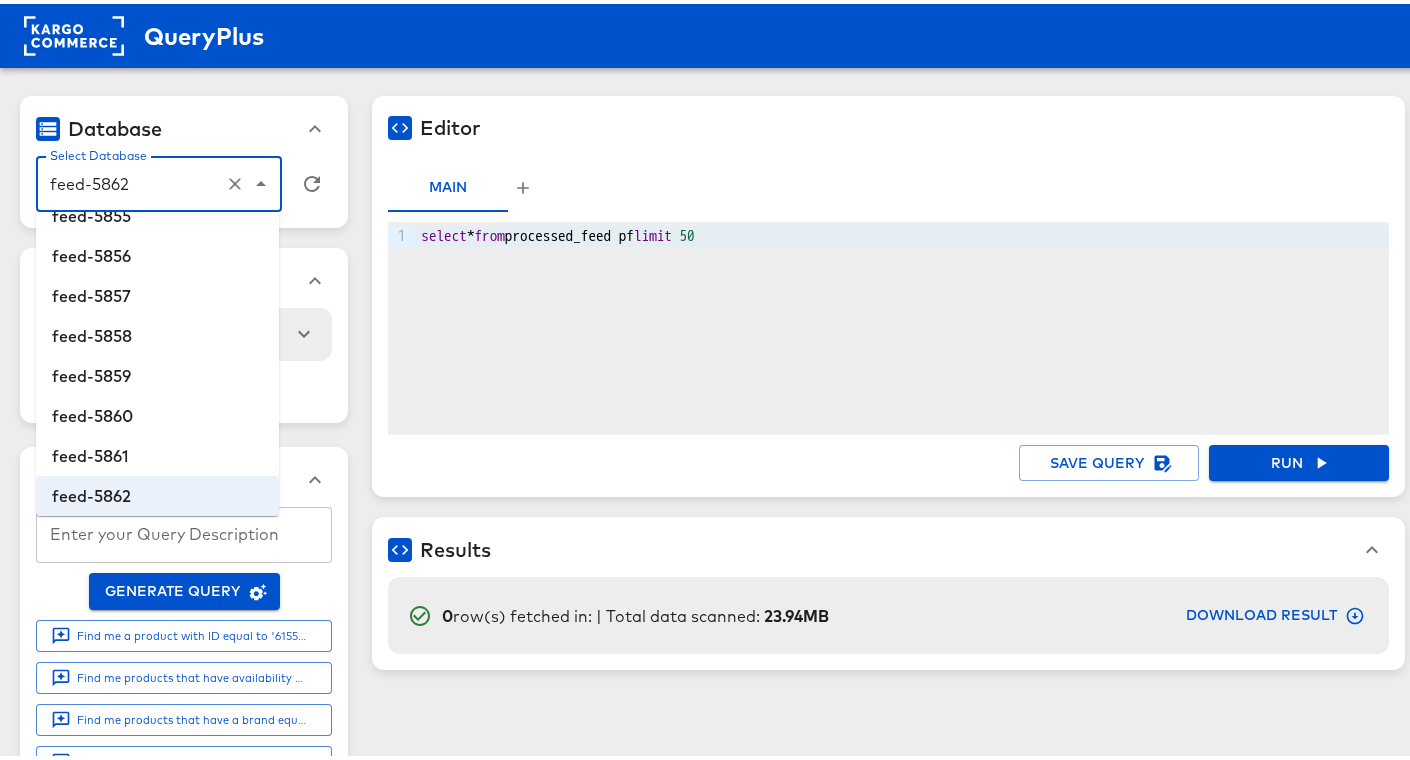 type on "feed-5862" 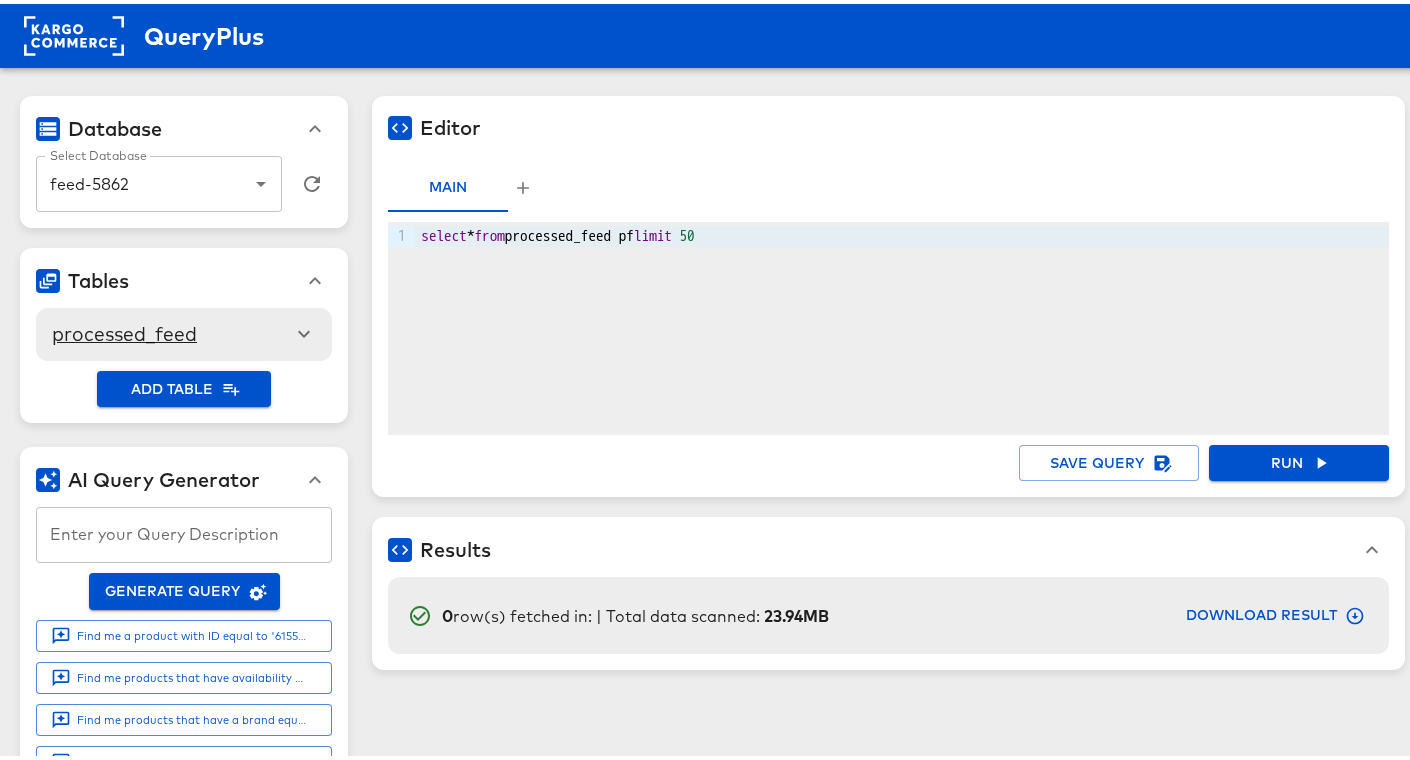 click on "Editor Cancel Query Main 9 1 › select  *  from  processed_feed pf  limit   50 Save Query Run Results 0  row(s) fetched in:    | Total data scanned:   23.94MB Download Result" at bounding box center [876, 578] 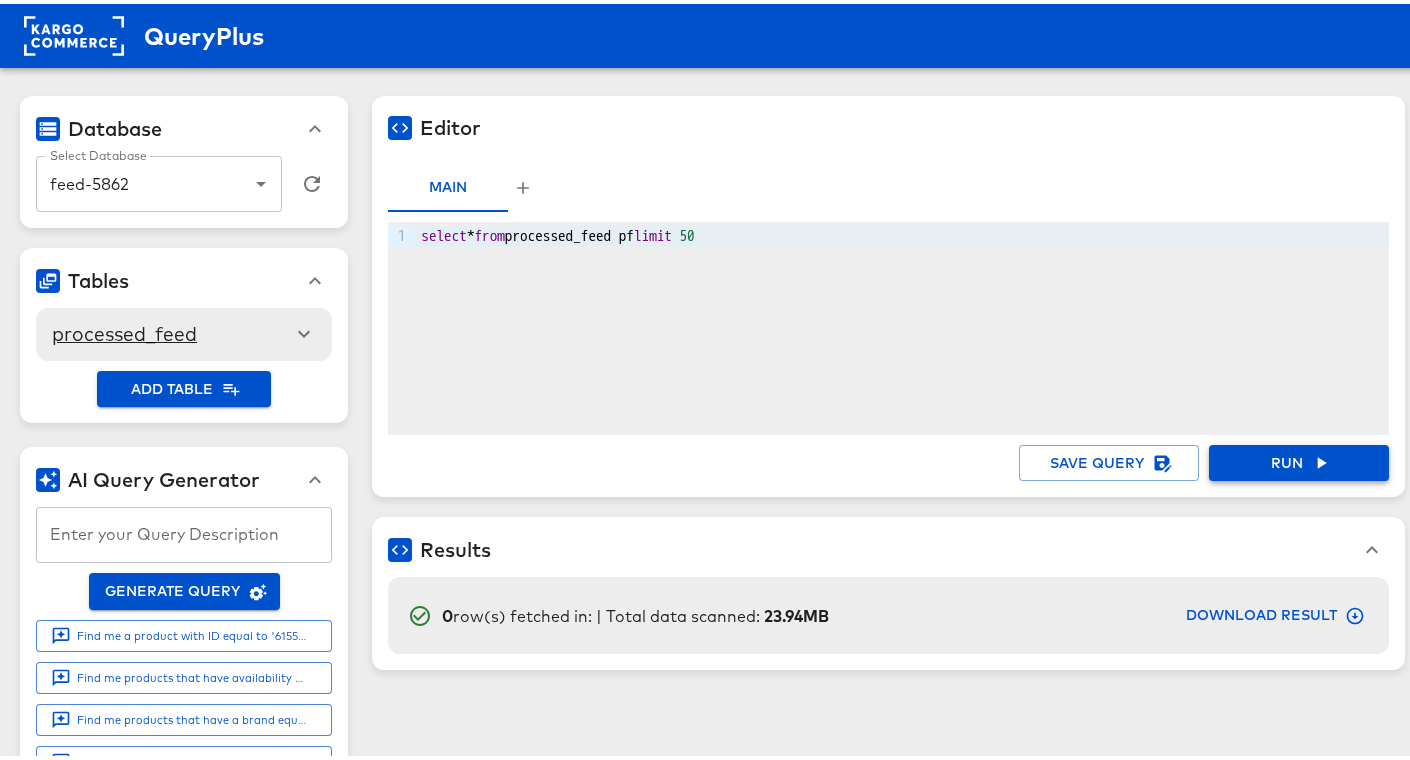click on "Run" at bounding box center (1299, 459) 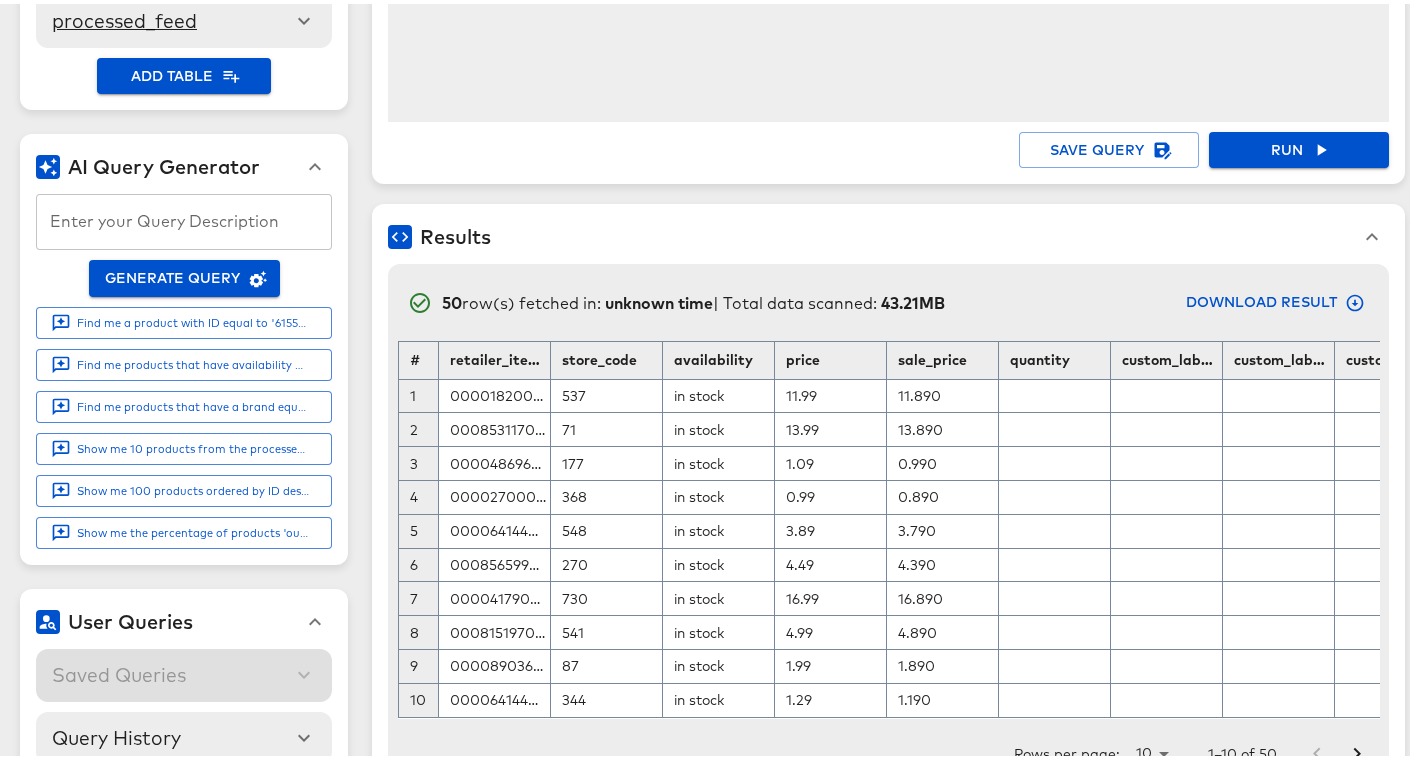 scroll, scrollTop: 389, scrollLeft: 0, axis: vertical 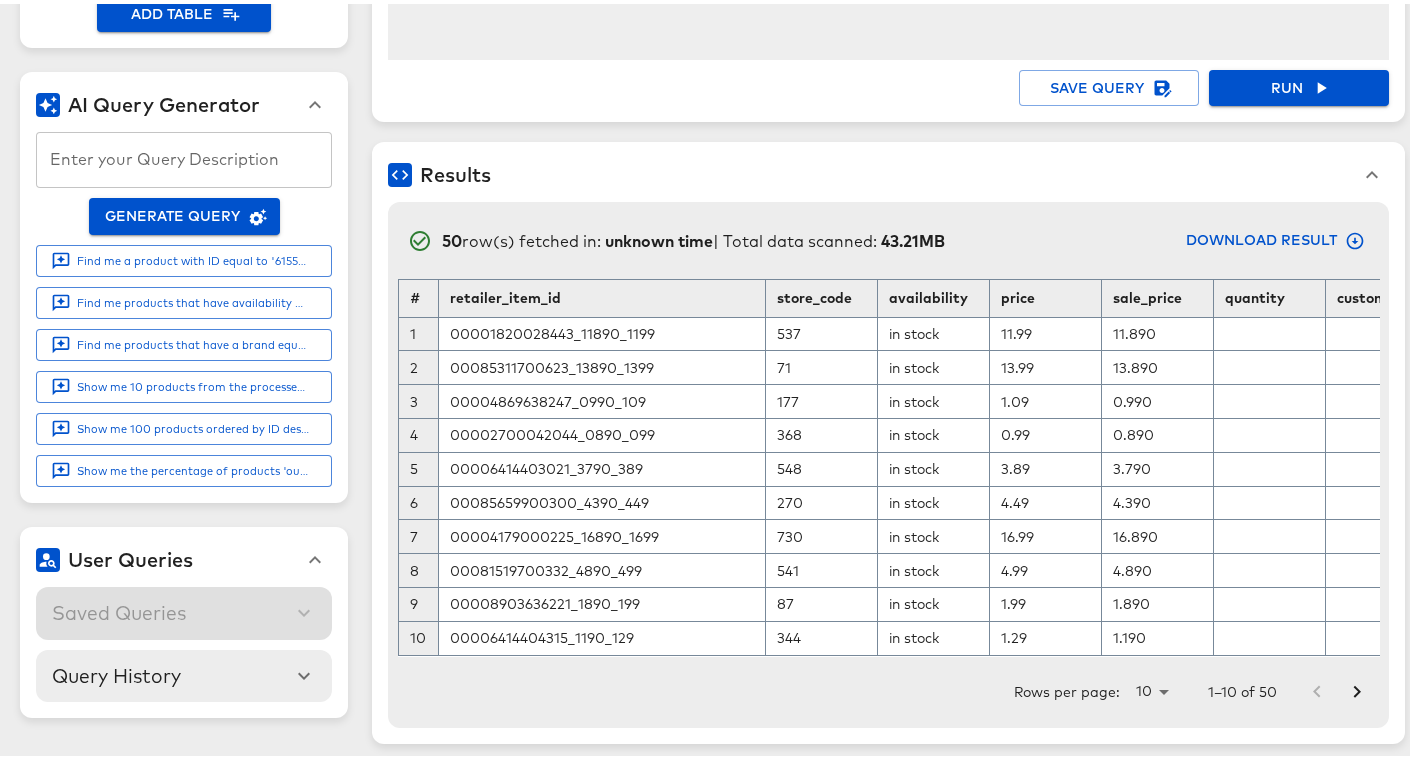 drag, startPoint x: 544, startPoint y: 279, endPoint x: 762, endPoint y: 280, distance: 218.00229 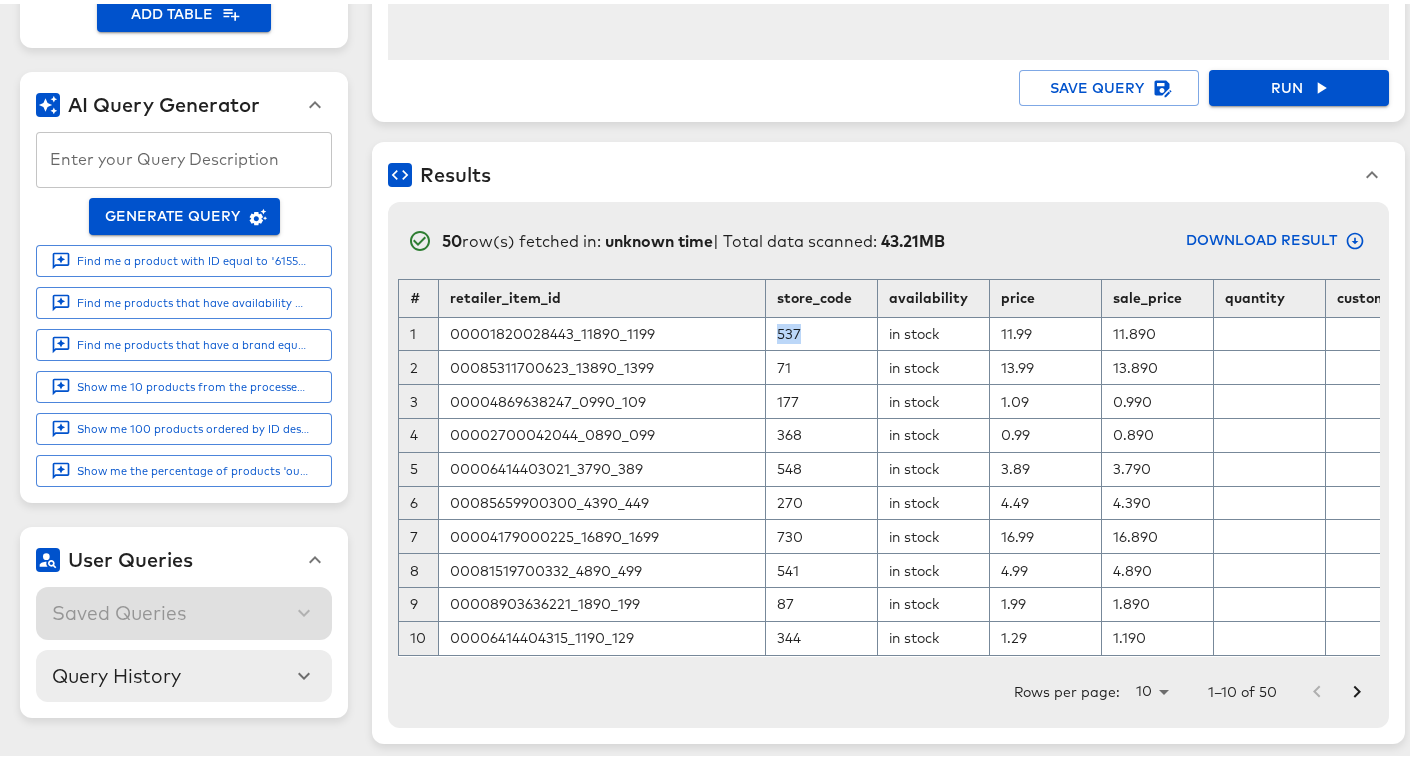 click on "537" at bounding box center (822, 330) 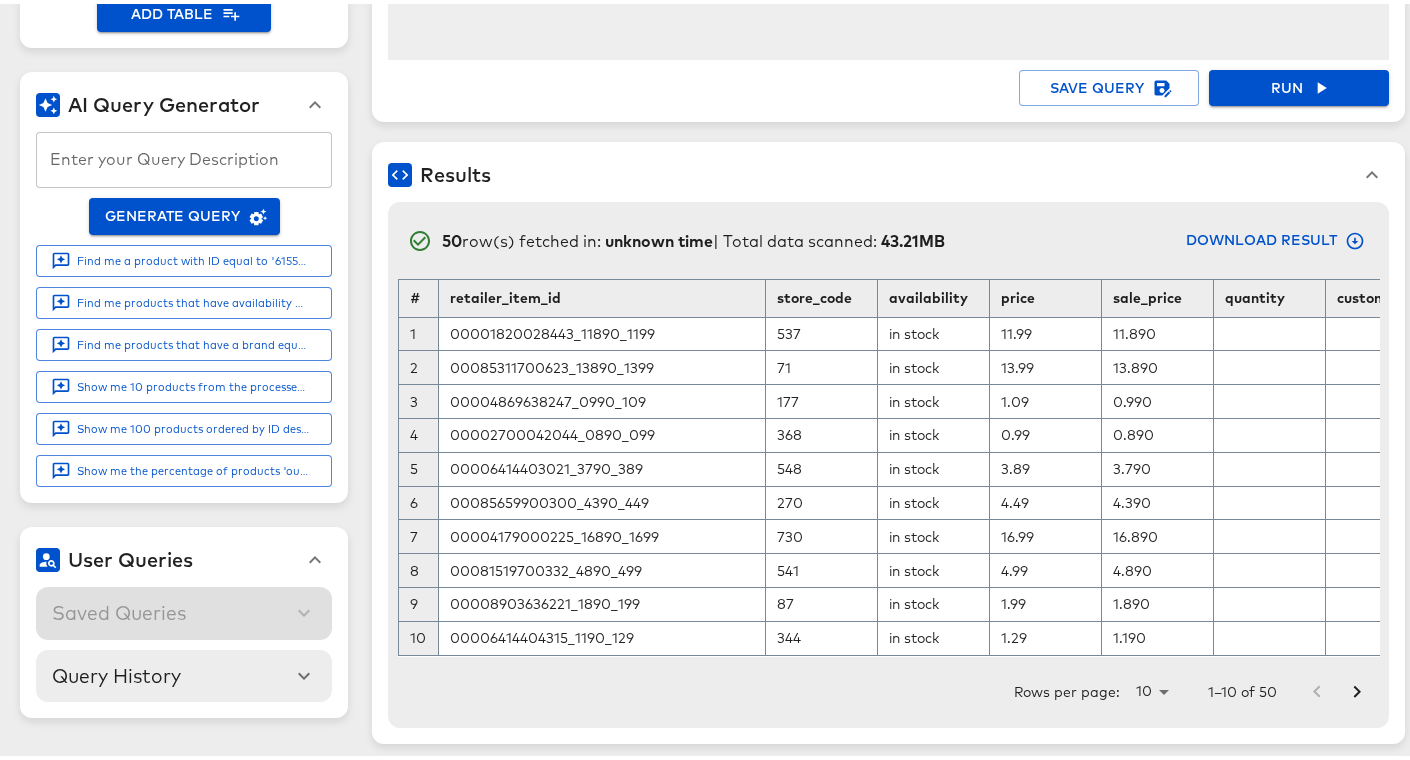 click on "Rows per page: 10 10 1–10 of 50" at bounding box center (888, 688) 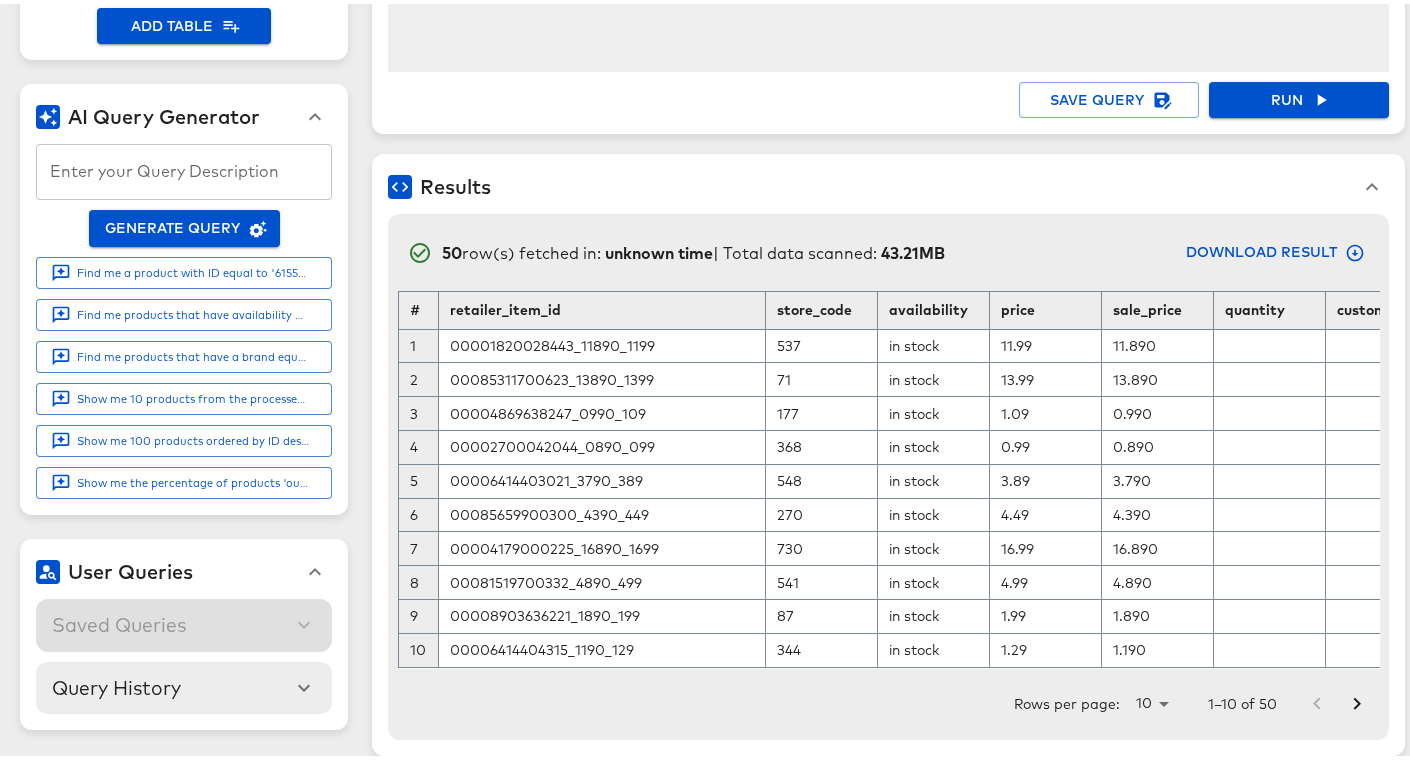 scroll, scrollTop: 348, scrollLeft: 0, axis: vertical 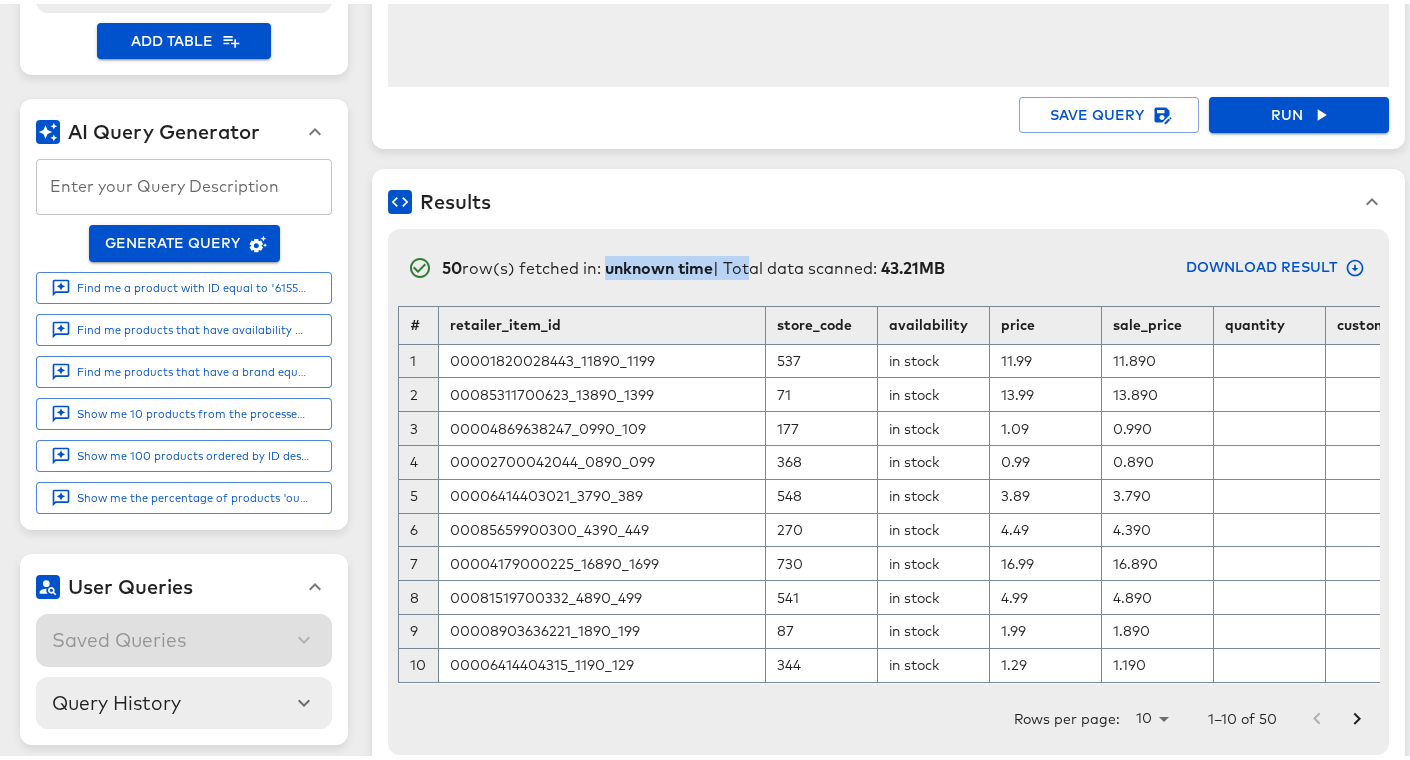 drag, startPoint x: 589, startPoint y: 268, endPoint x: 727, endPoint y: 268, distance: 138 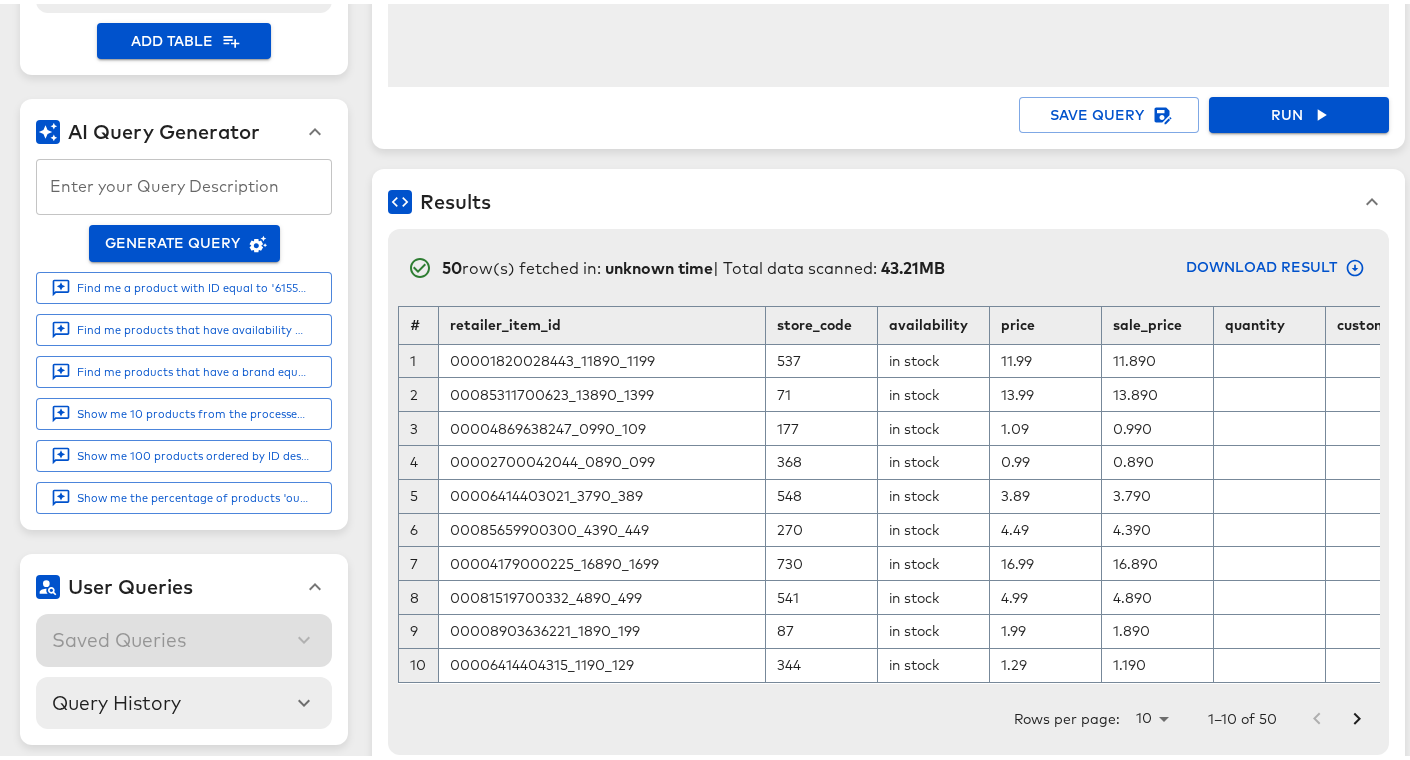 click on "50  row(s) fetched in:   unknown time  | Total data scanned:   43.21MB Download Result" at bounding box center [888, 263] 